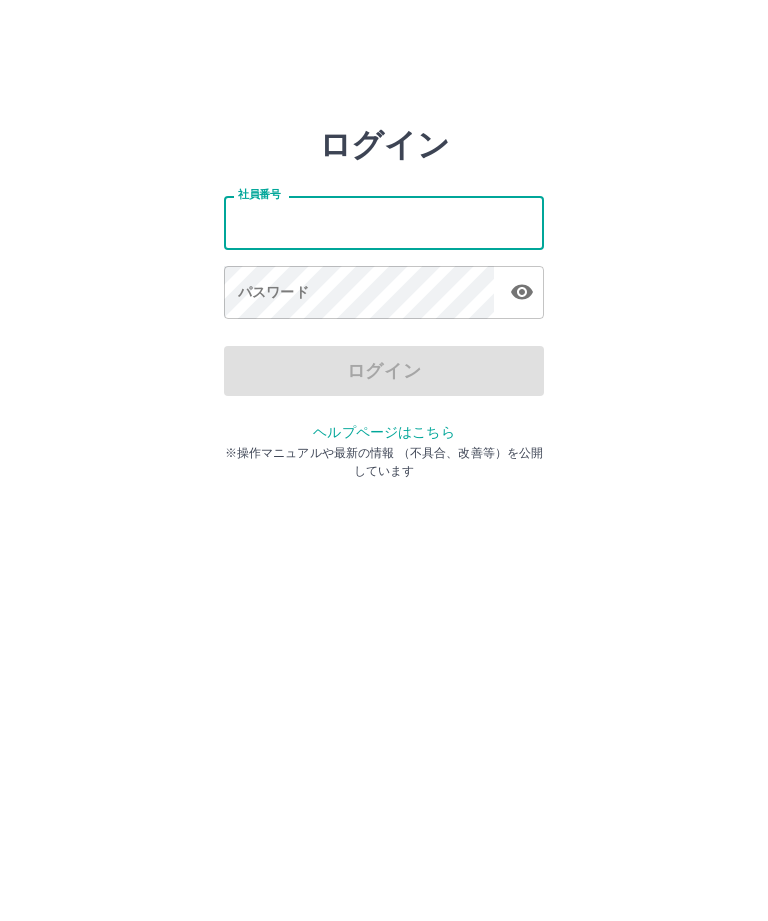 scroll, scrollTop: 0, scrollLeft: 0, axis: both 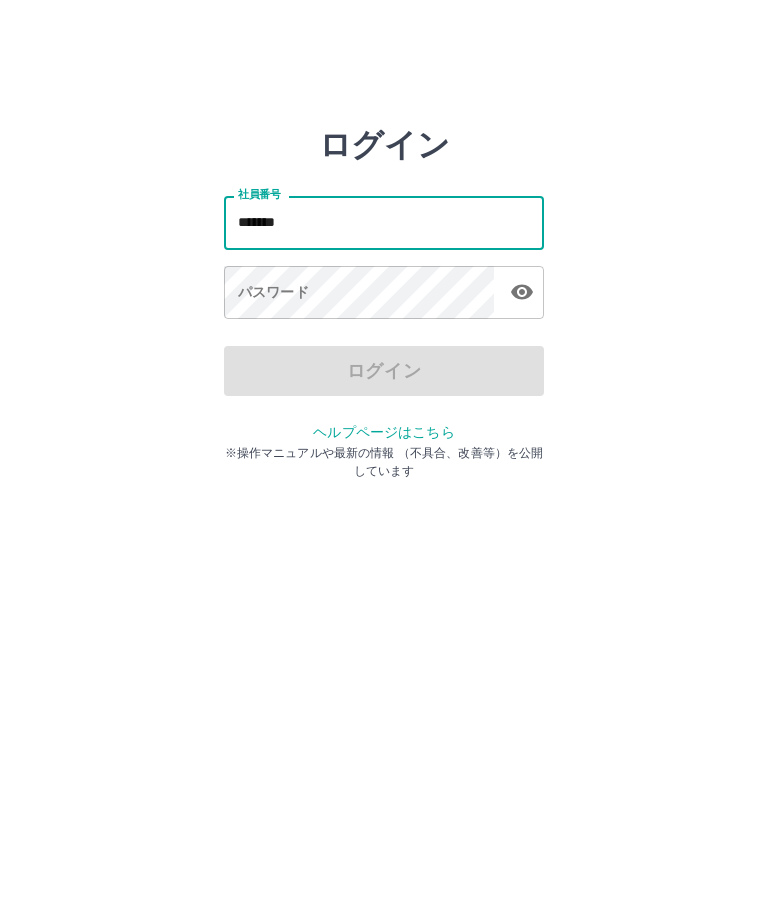 type on "*******" 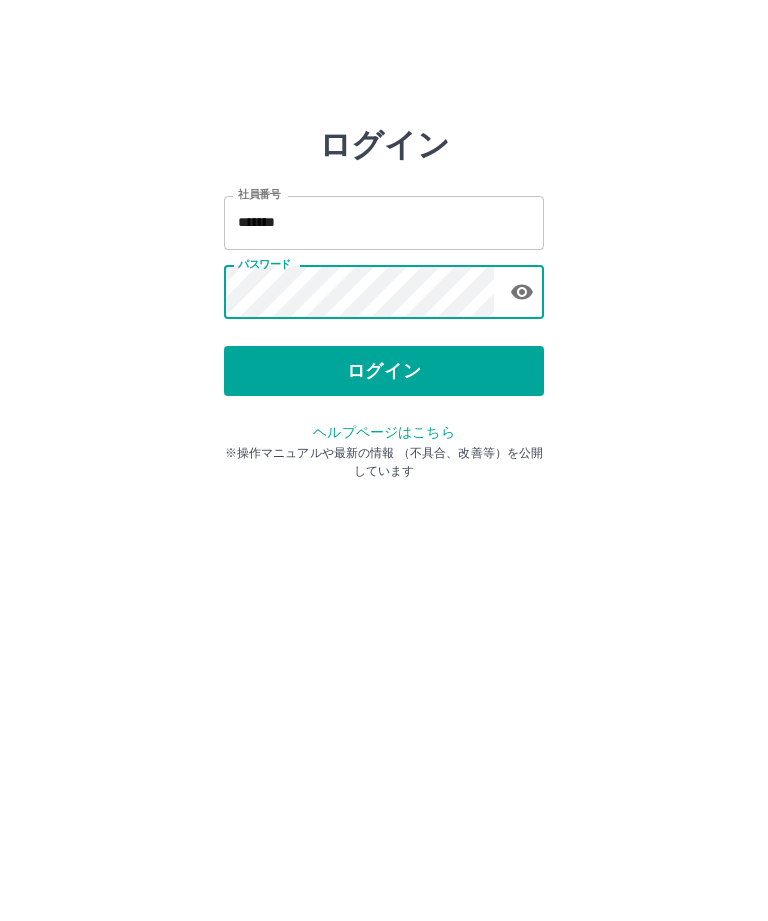 click on "ログイン" at bounding box center [384, 371] 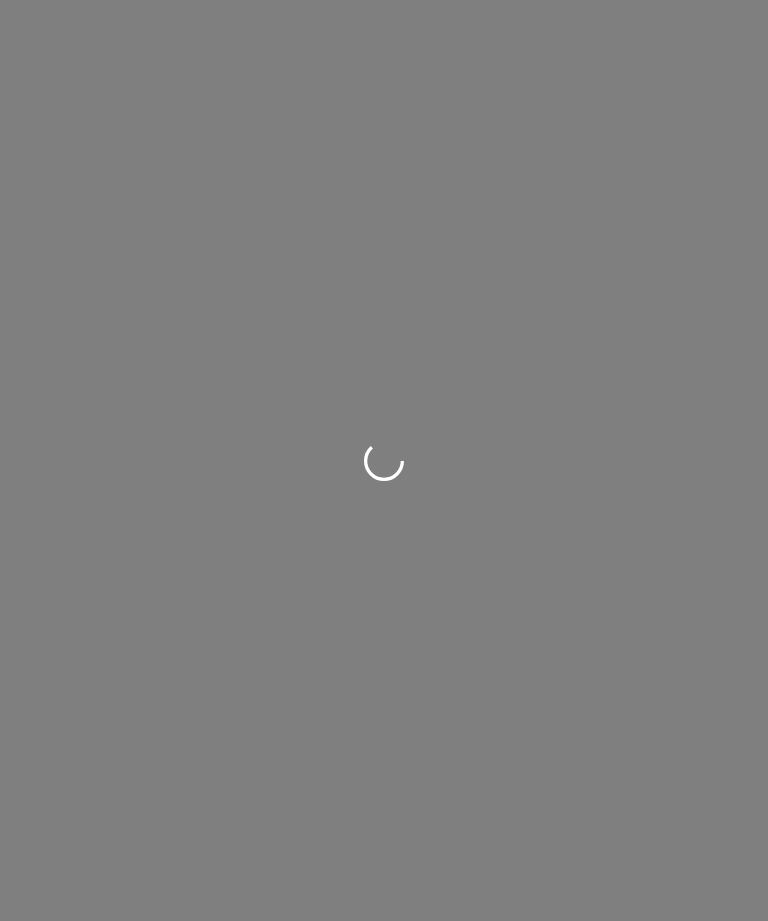 scroll, scrollTop: 0, scrollLeft: 0, axis: both 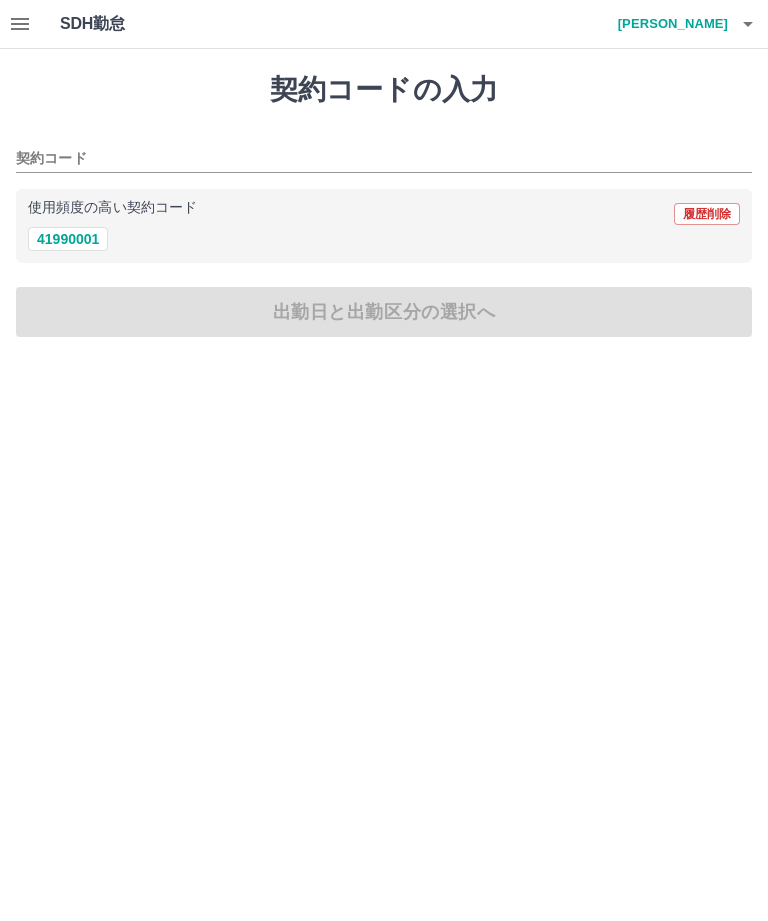 click on "SDH勤怠 國重　久子 契約コードの入力 契約コード 使用頻度の高い契約コード 履歴削除 41990001 出勤日と出勤区分の選択へ SDH勤怠" at bounding box center [384, 180] 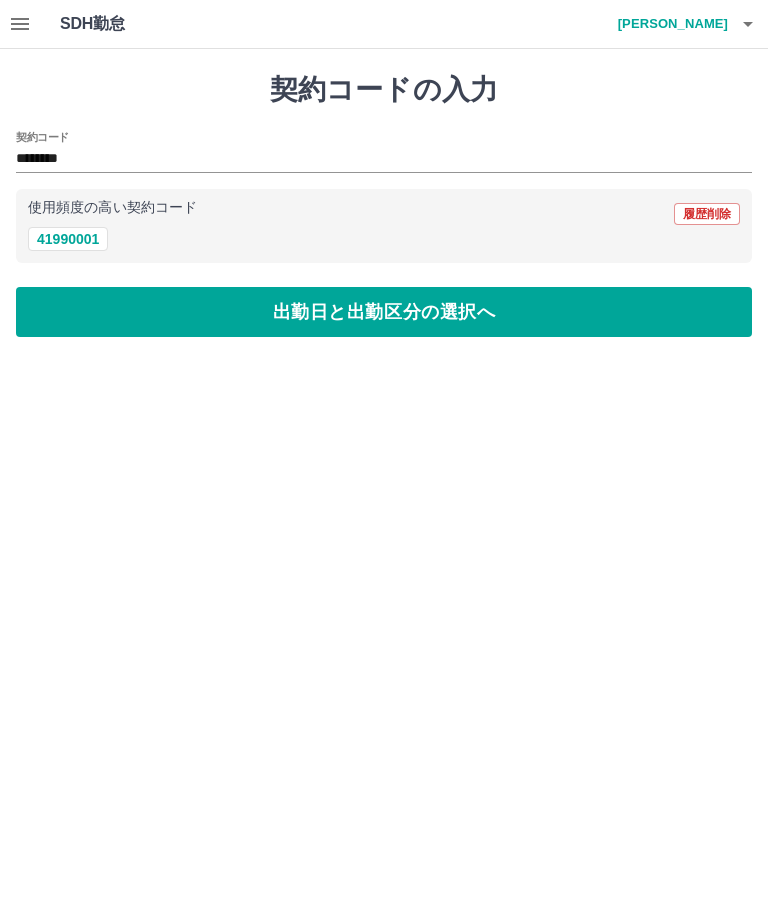 click on "41990001" at bounding box center (68, 239) 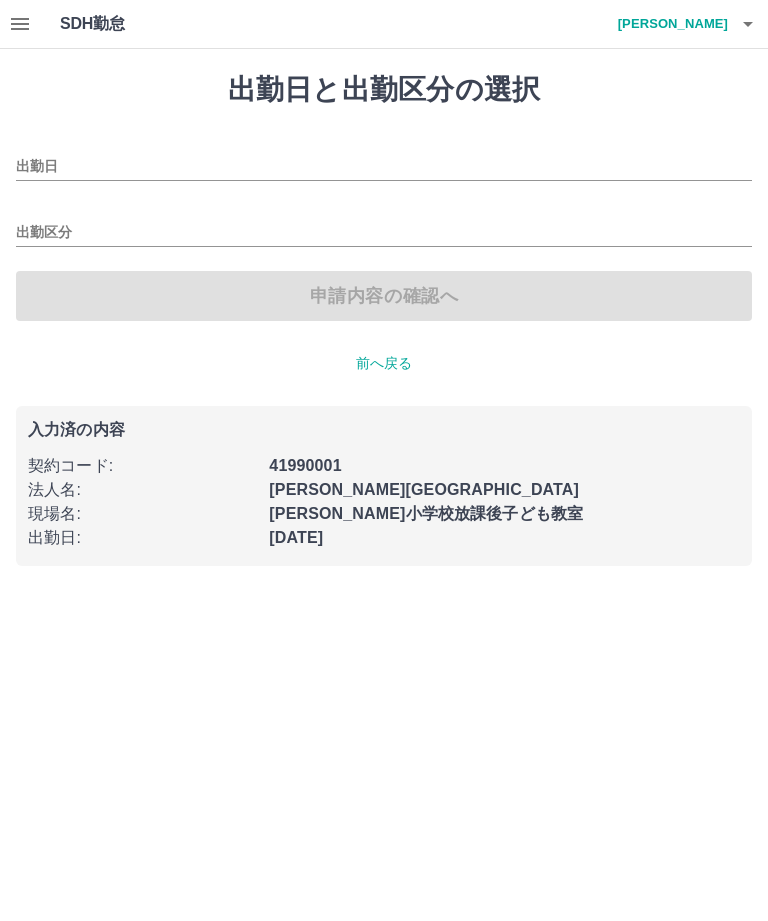 type on "**********" 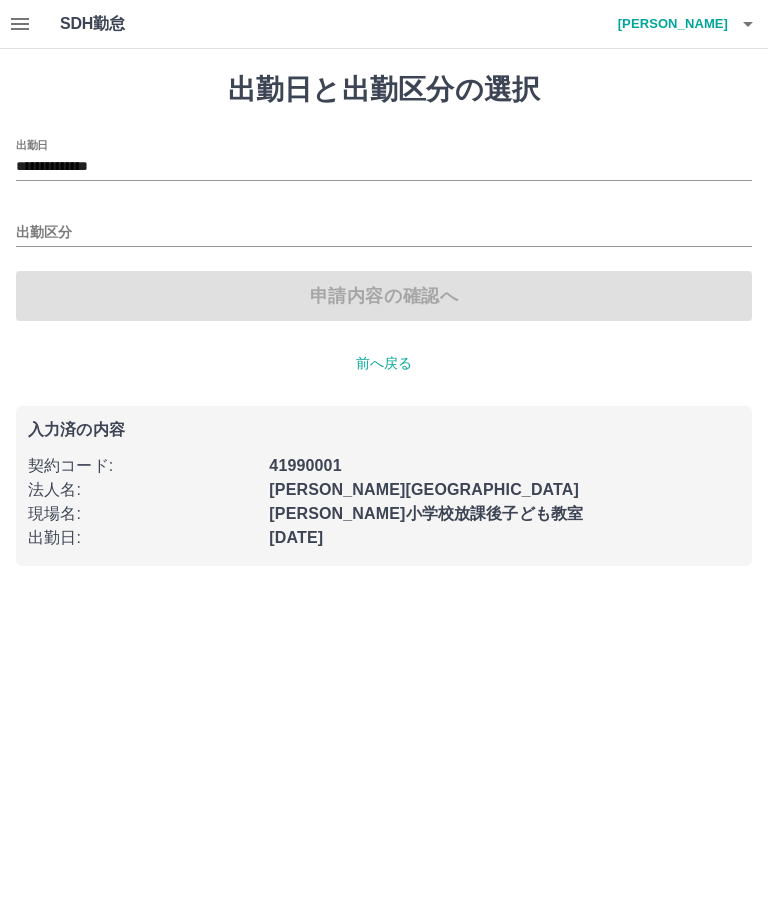 click on "出勤区分" at bounding box center (384, 233) 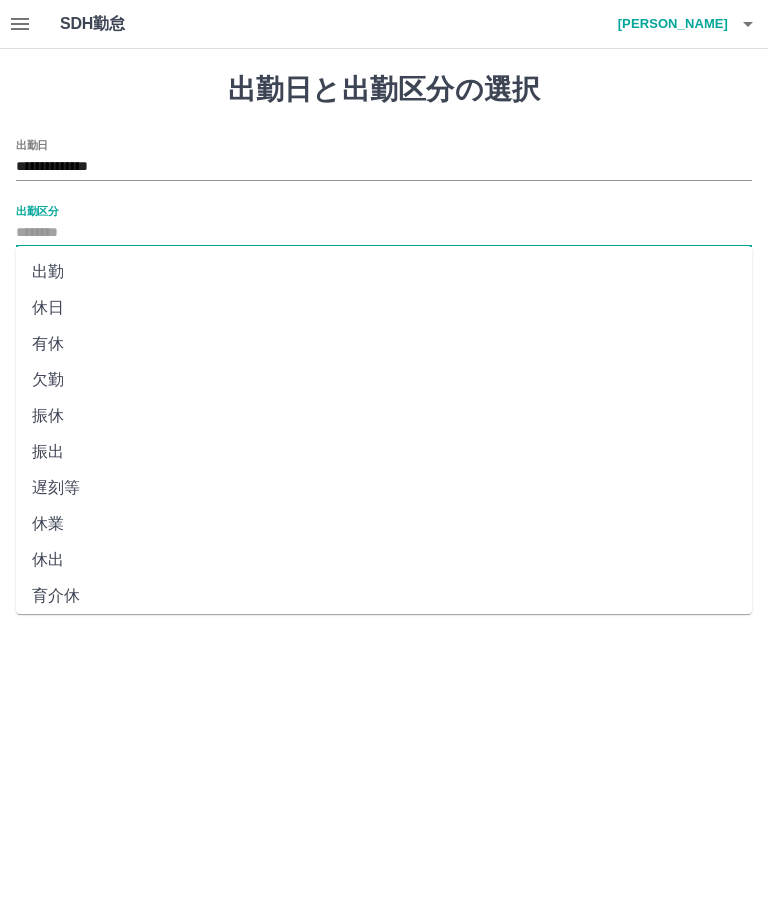 click on "出勤区分" at bounding box center [384, 233] 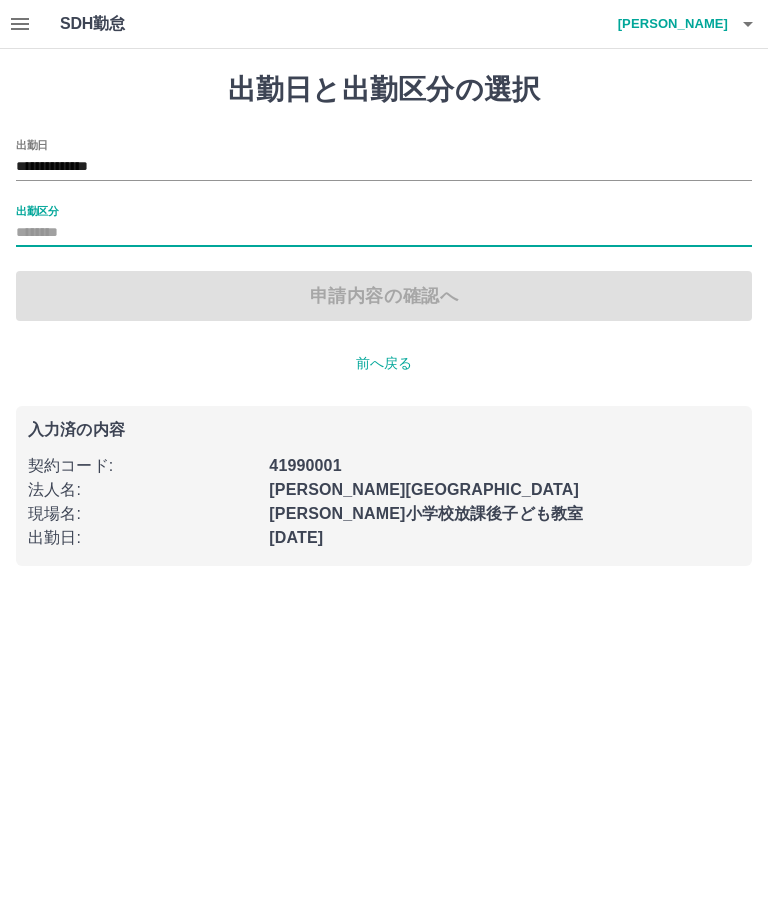 click on "出勤区分" at bounding box center [384, 233] 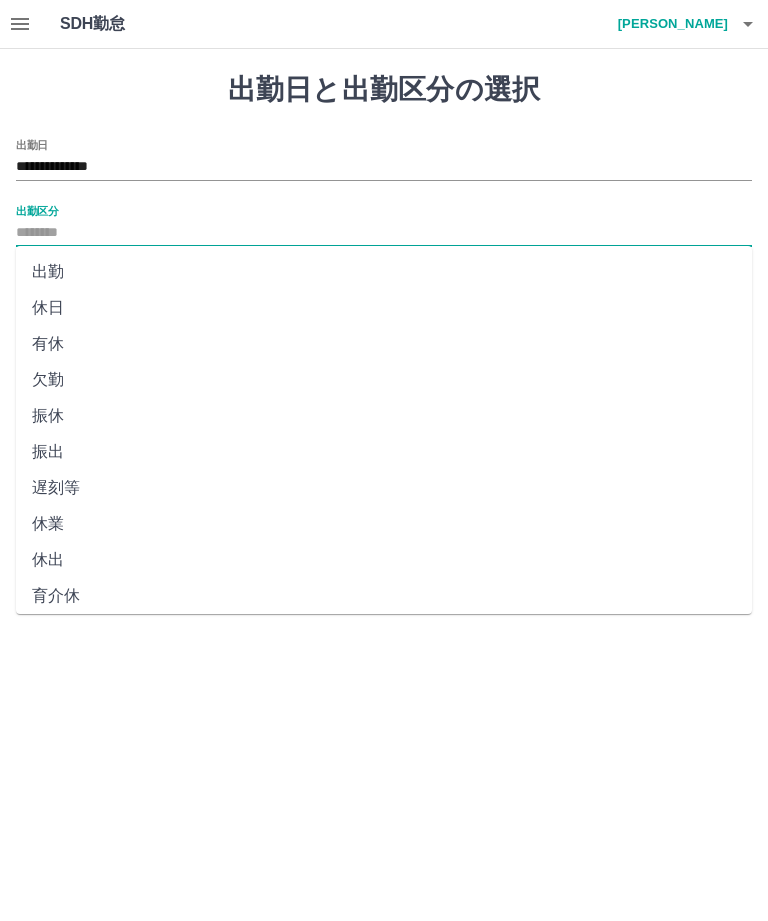 click on "出勤" at bounding box center [384, 272] 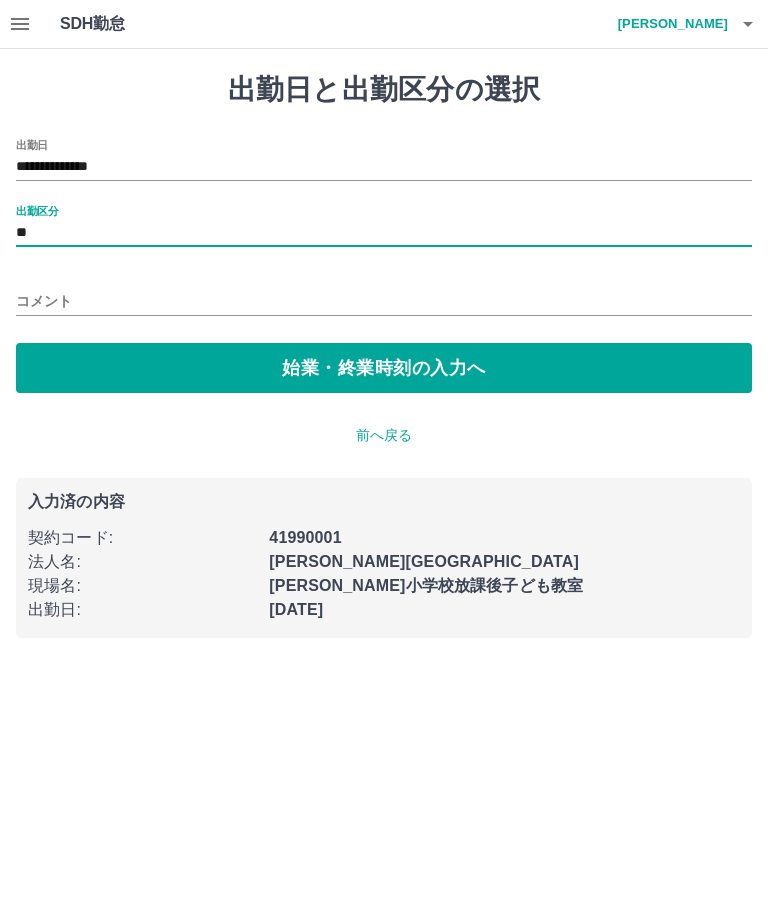 type on "**" 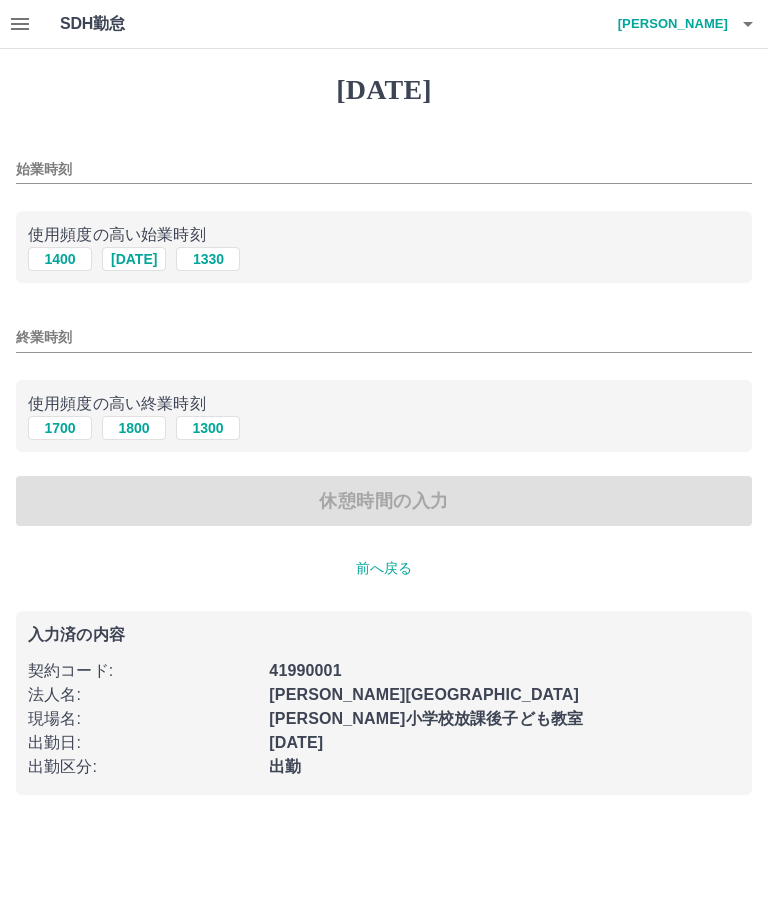 click on "始業時刻" at bounding box center (384, 163) 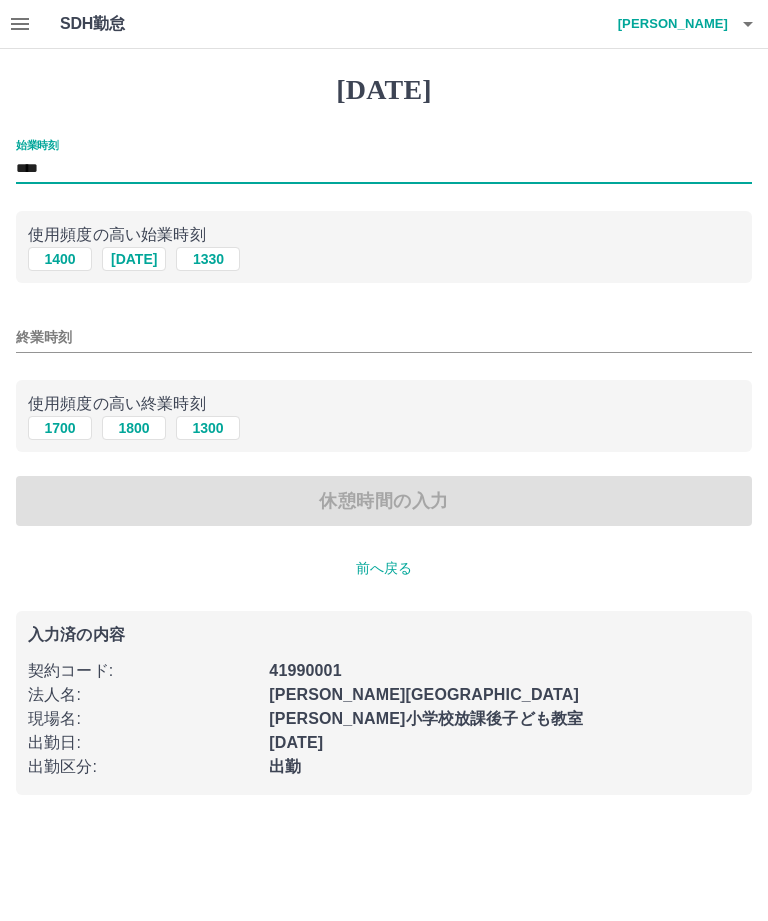 type on "****" 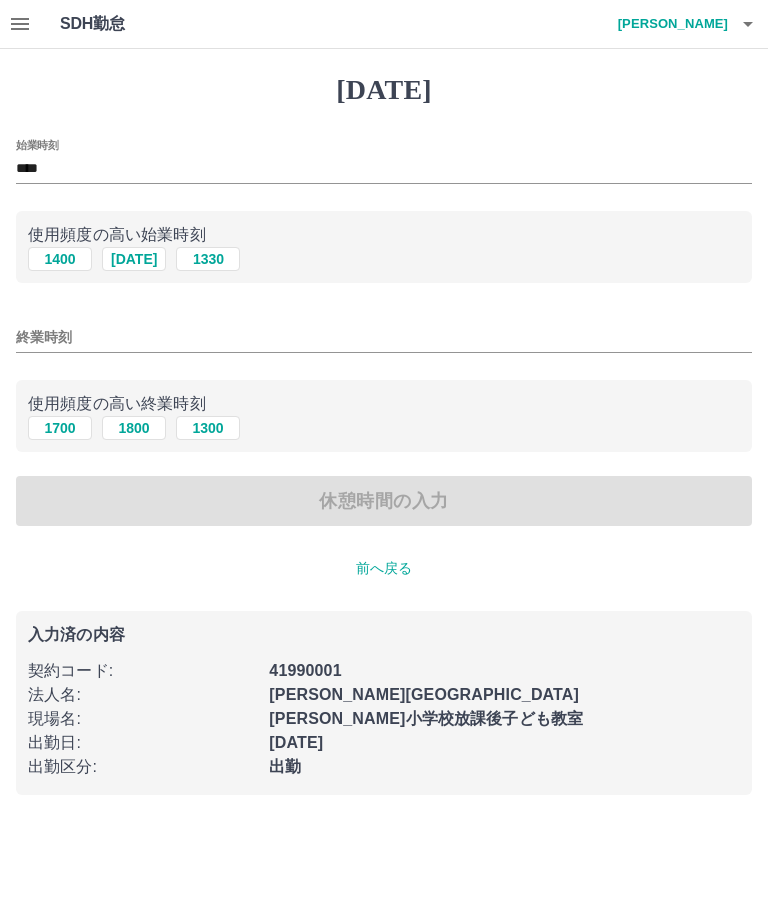 click on "終業時刻" at bounding box center (384, 331) 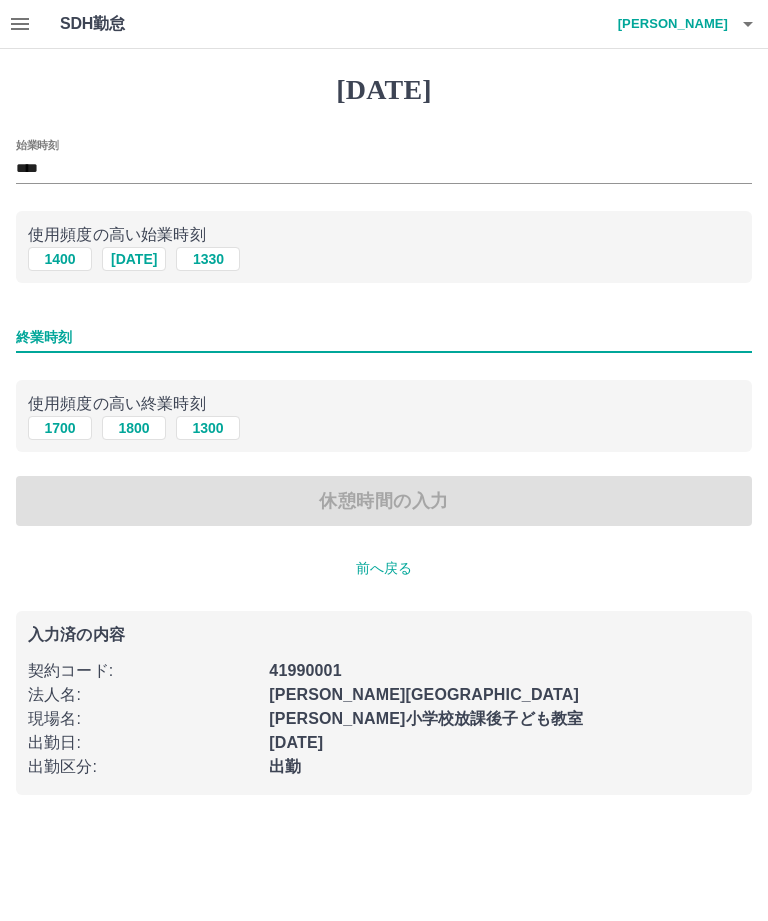 click on "1700" at bounding box center [60, 428] 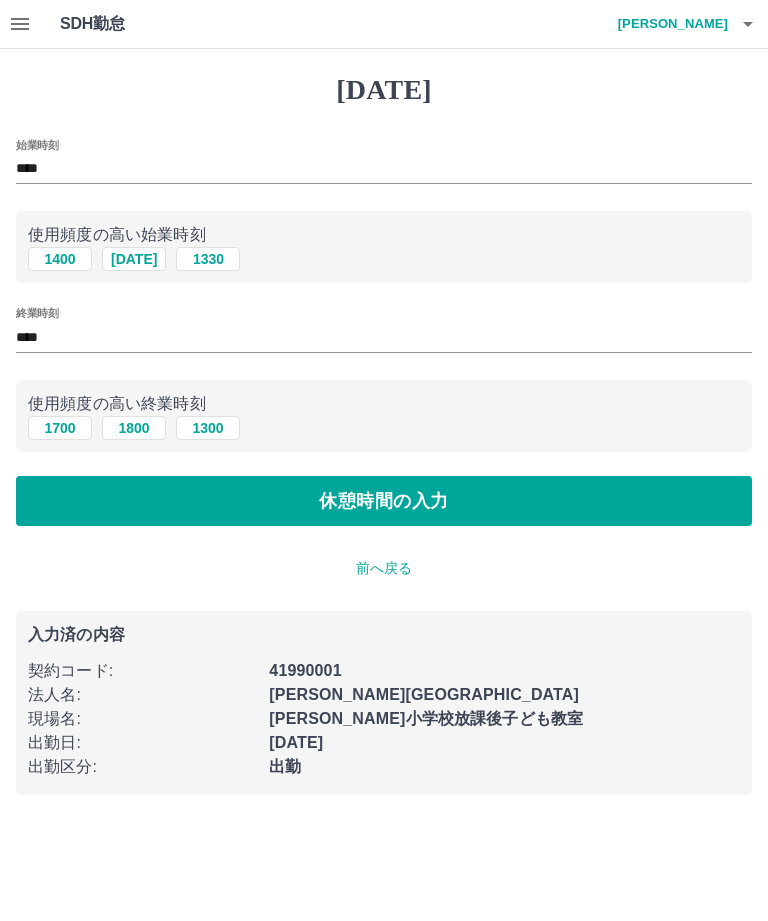 click on "休憩時間の入力" at bounding box center (384, 501) 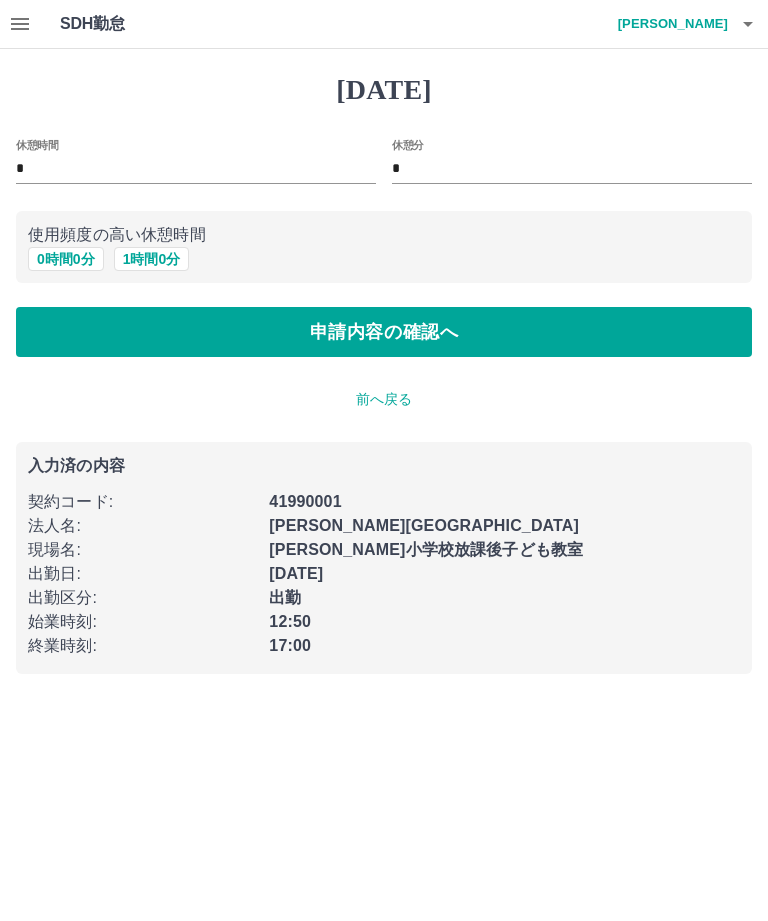 click on "申請内容の確認へ" at bounding box center [384, 332] 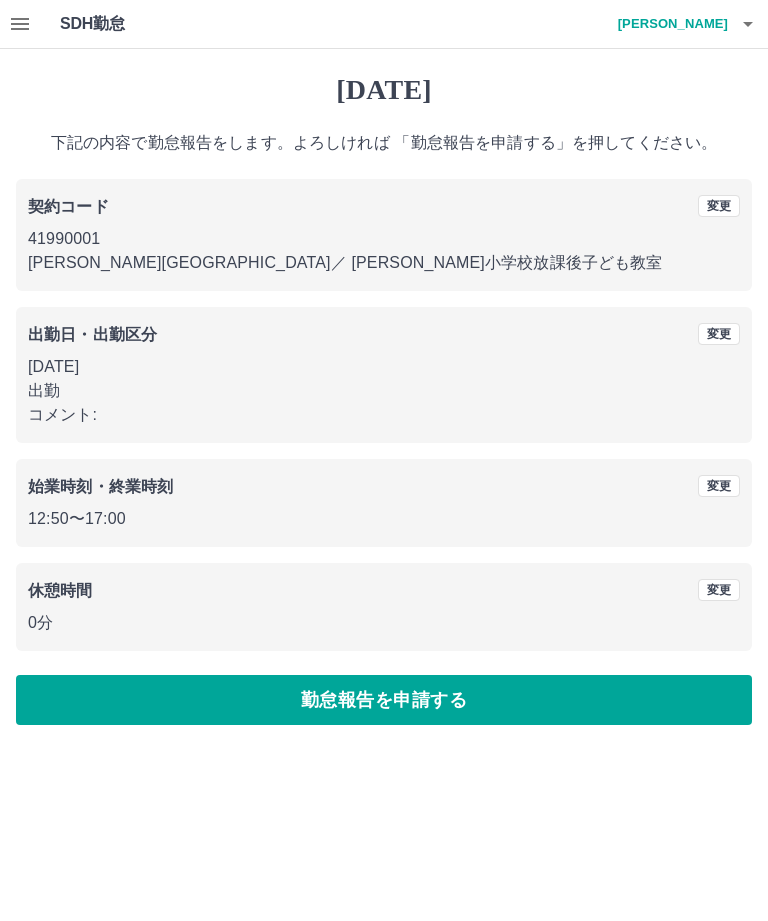 click on "勤怠報告を申請する" at bounding box center [384, 700] 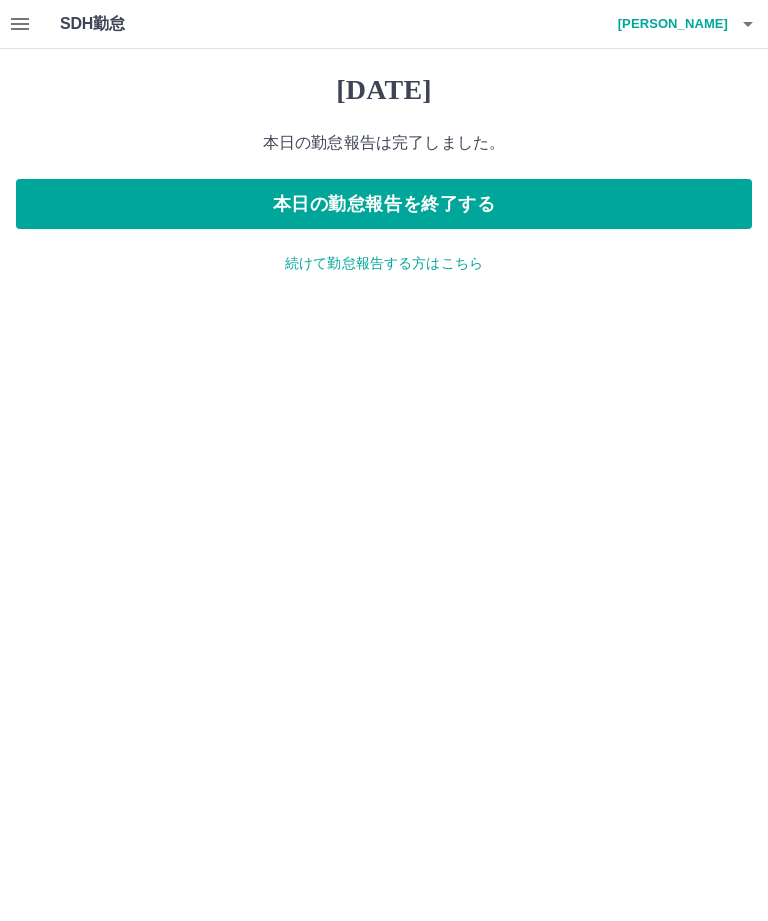 click on "本日の勤怠報告を終了する" at bounding box center (384, 204) 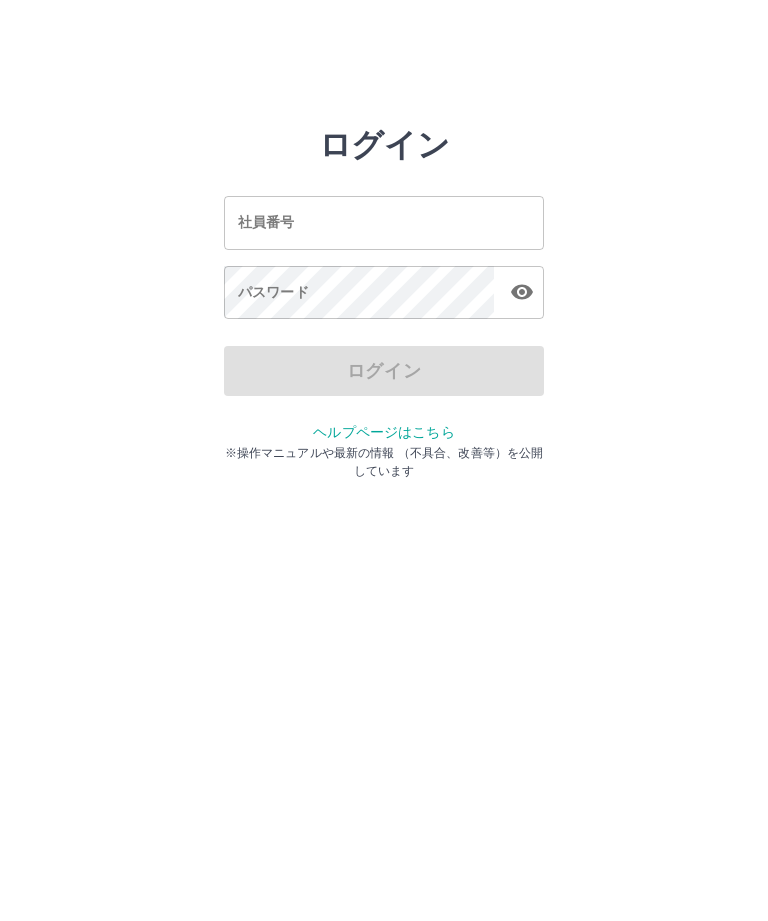 scroll, scrollTop: 0, scrollLeft: 0, axis: both 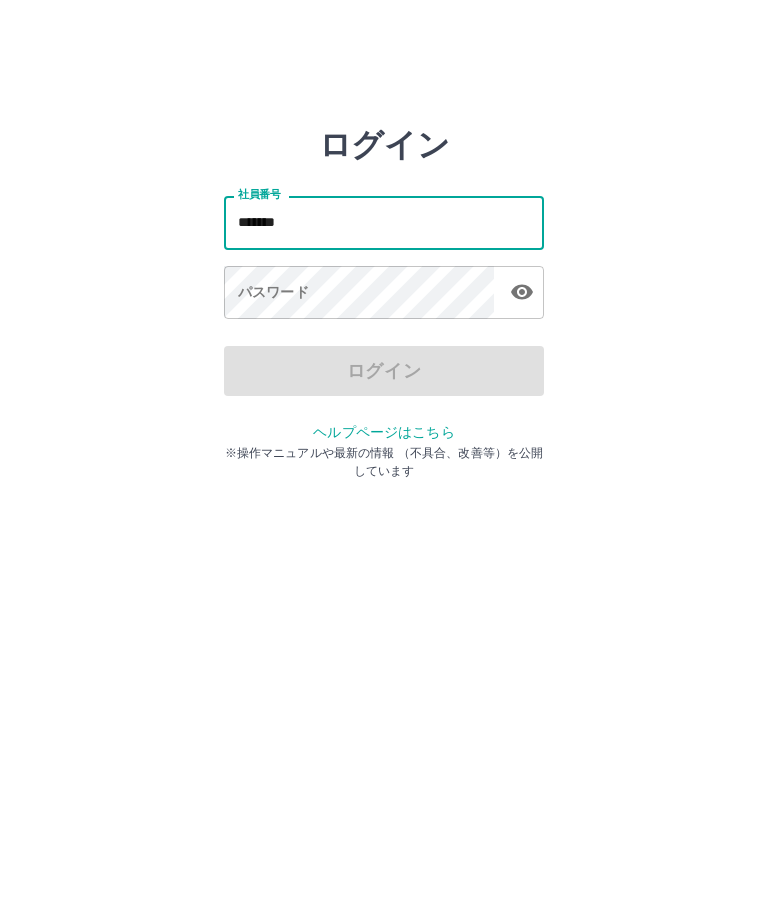 type on "*******" 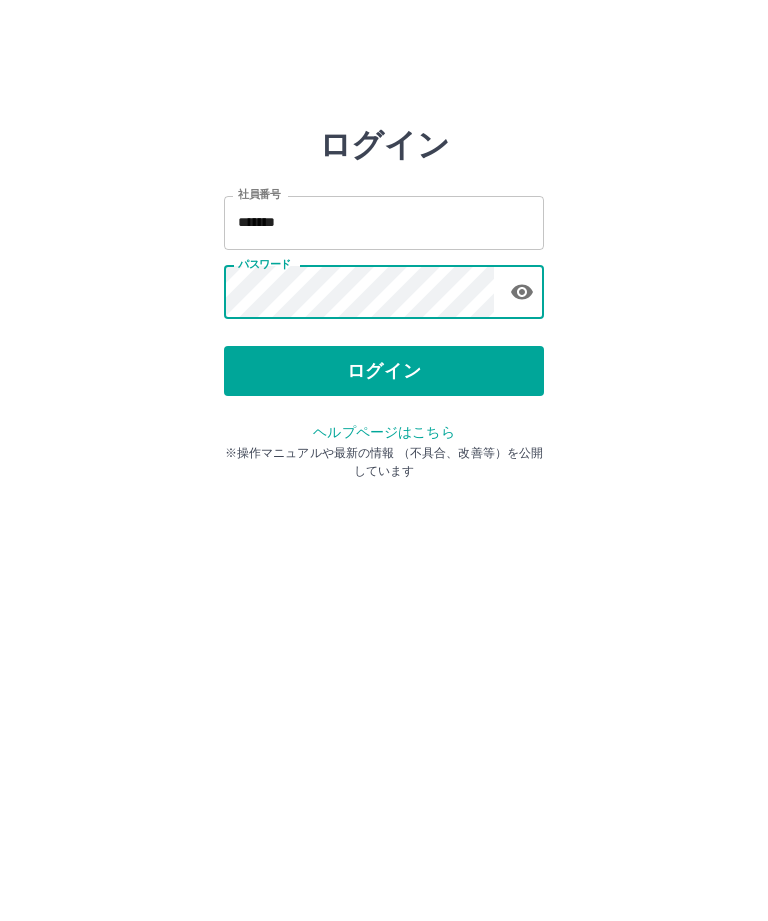 click on "ログイン" at bounding box center [384, 371] 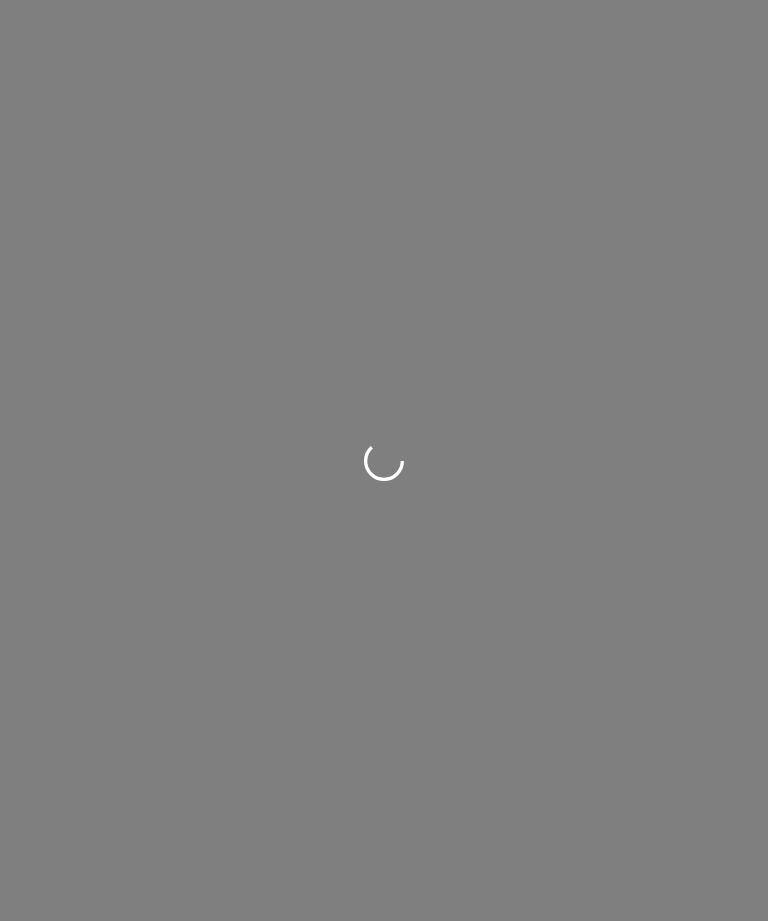 scroll, scrollTop: 0, scrollLeft: 0, axis: both 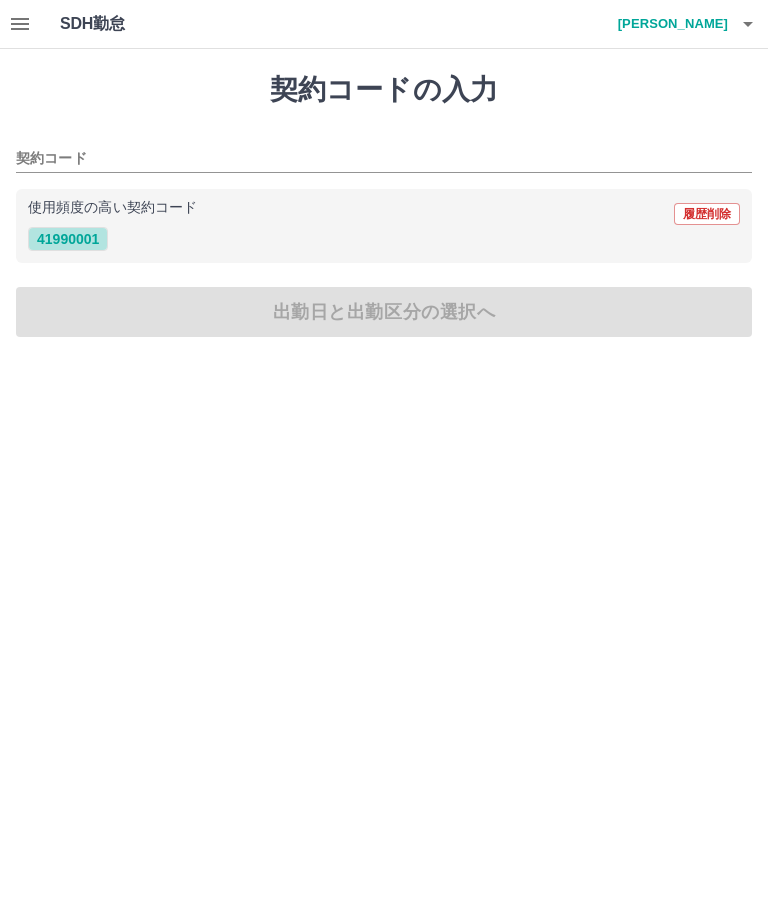 click on "41990001" at bounding box center [68, 239] 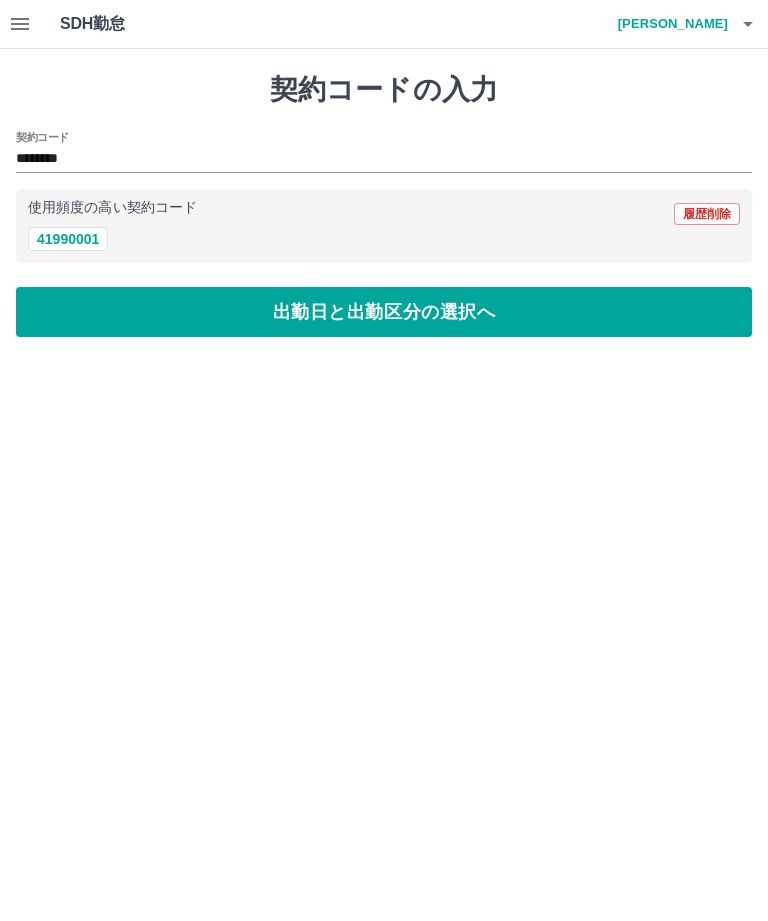 click on "出勤日と出勤区分の選択へ" at bounding box center (384, 312) 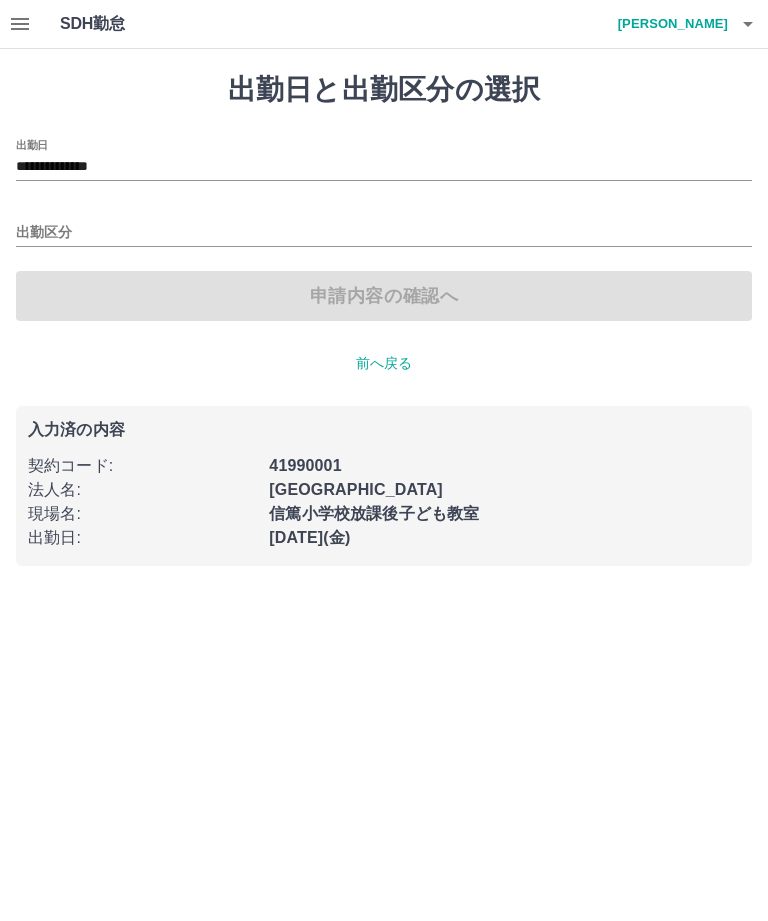 click on "出勤区分" at bounding box center (384, 233) 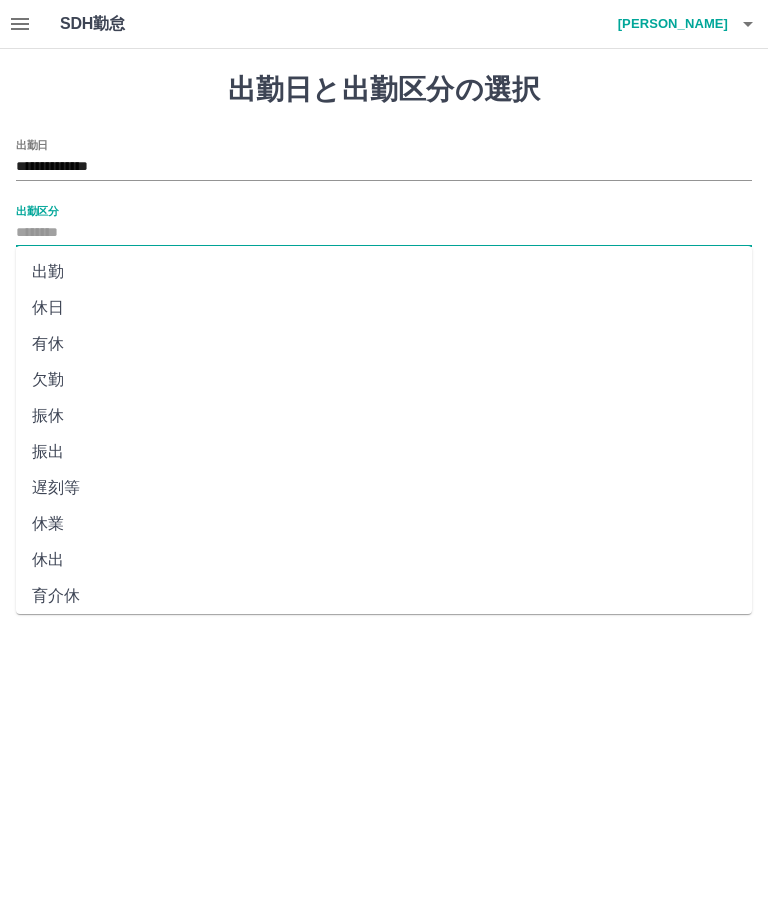 click on "出勤" at bounding box center [384, 272] 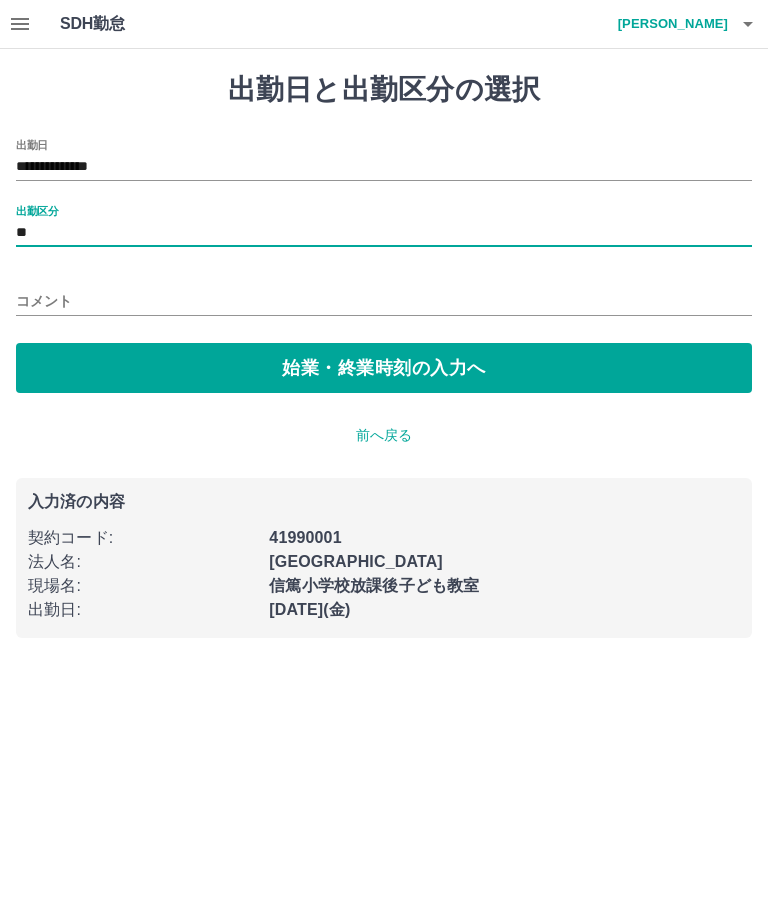 click on "始業・終業時刻の入力へ" at bounding box center [384, 368] 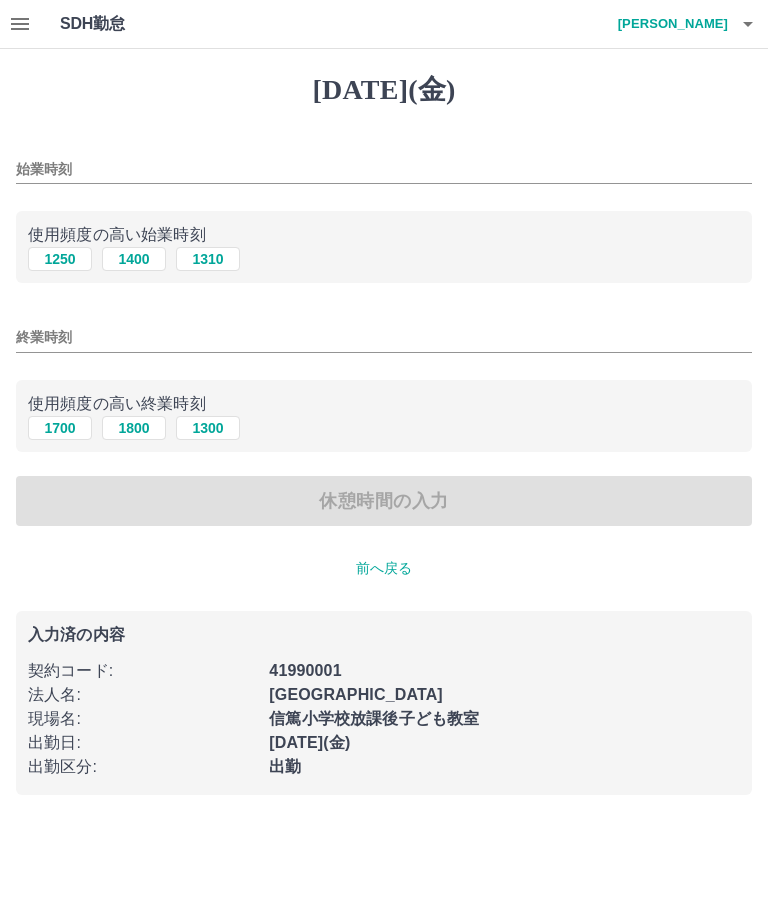 click on "1250" at bounding box center (60, 259) 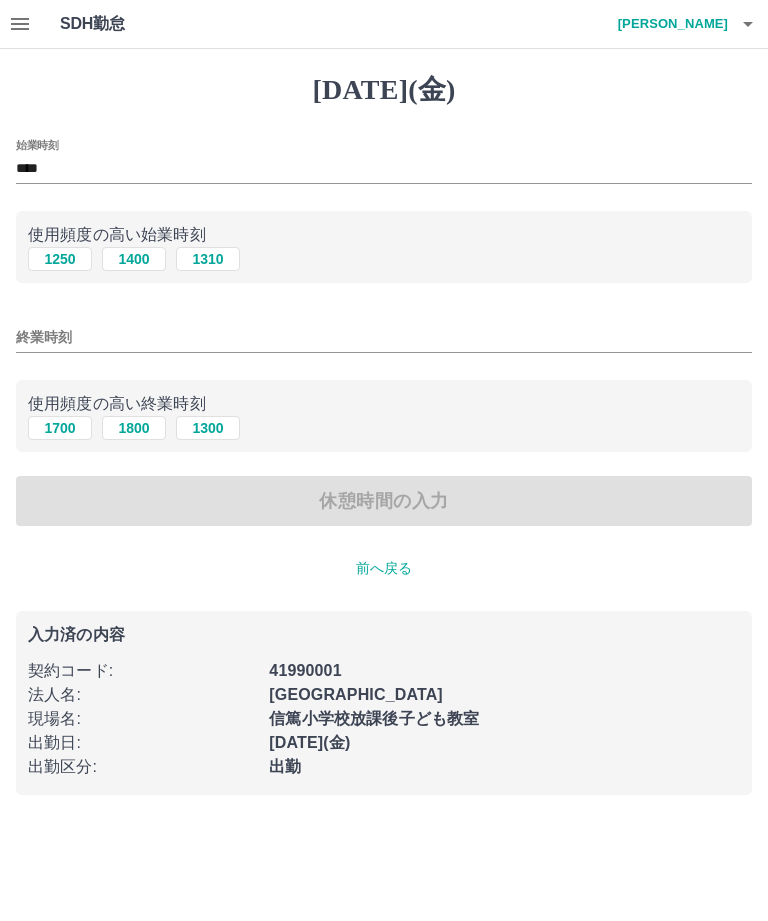 click on "終業時刻" at bounding box center [384, 337] 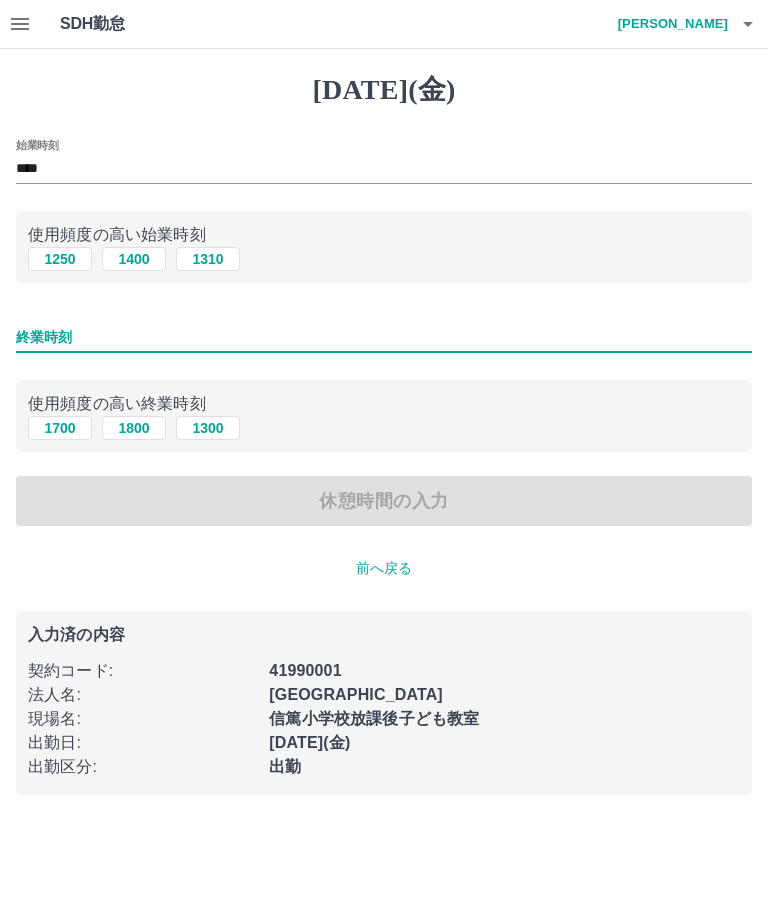 click on "1700" at bounding box center (60, 428) 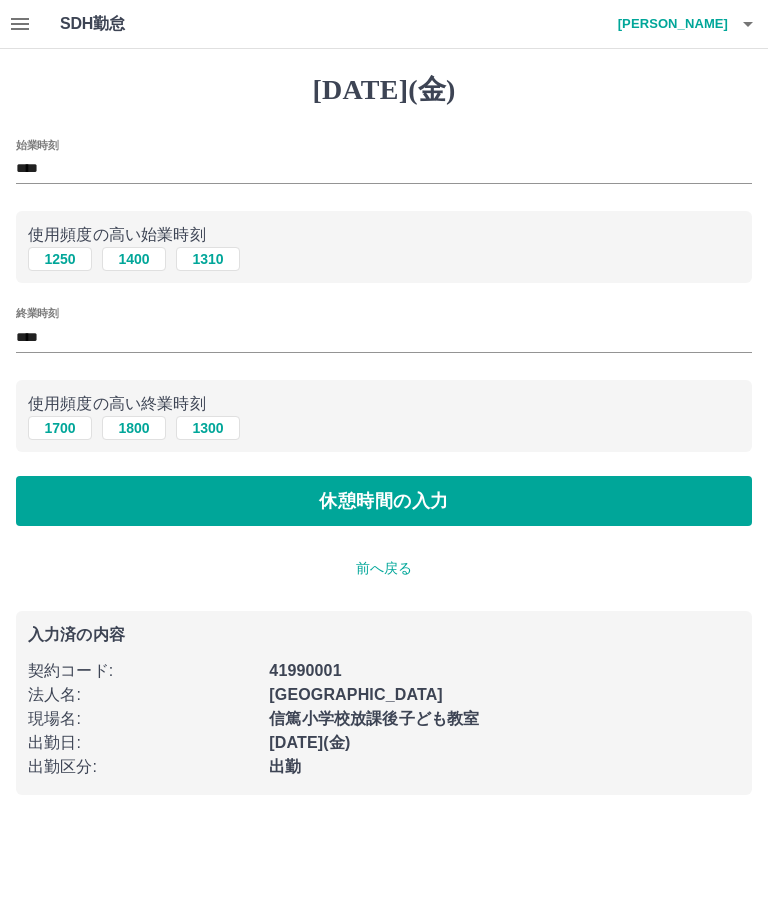 click on "休憩時間の入力" at bounding box center [384, 501] 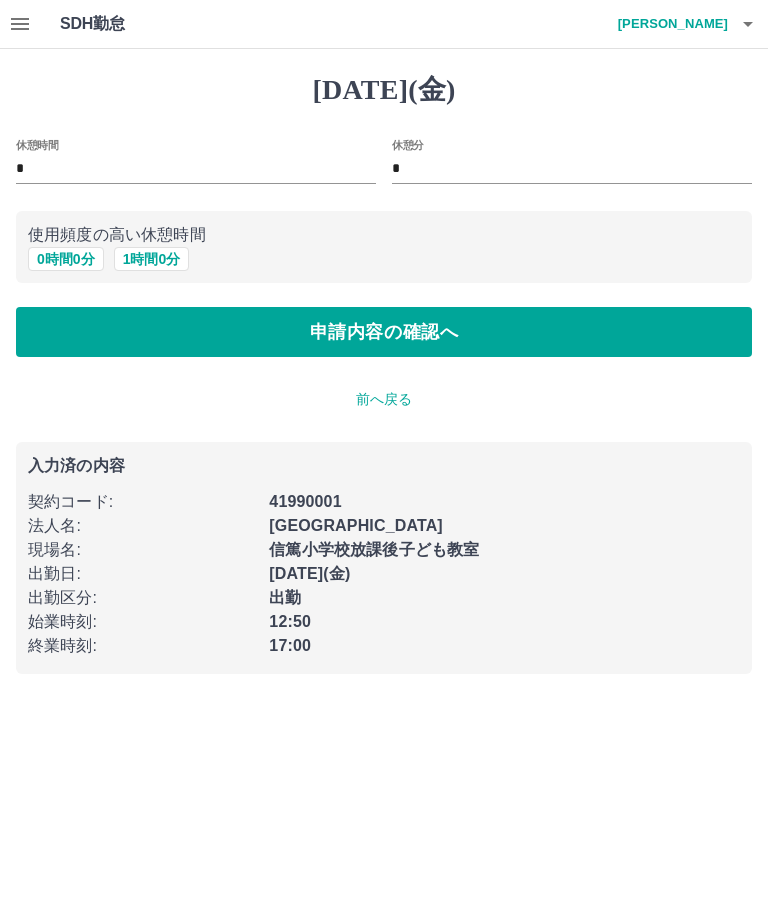 click on "0 時間 0 分" at bounding box center (66, 259) 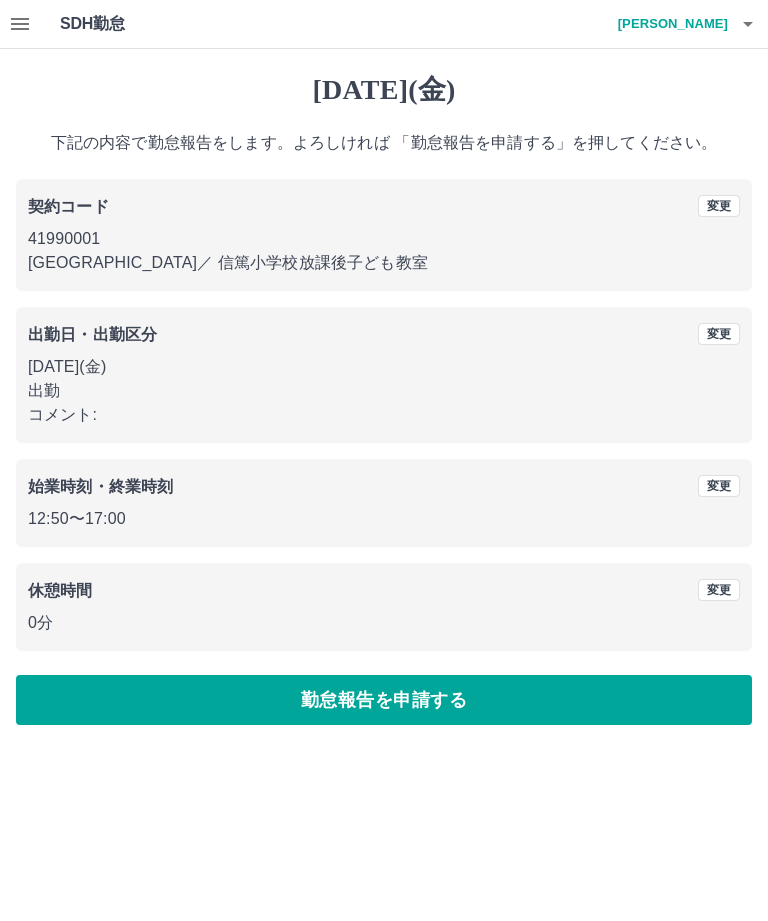 click on "勤怠報告を申請する" at bounding box center [384, 700] 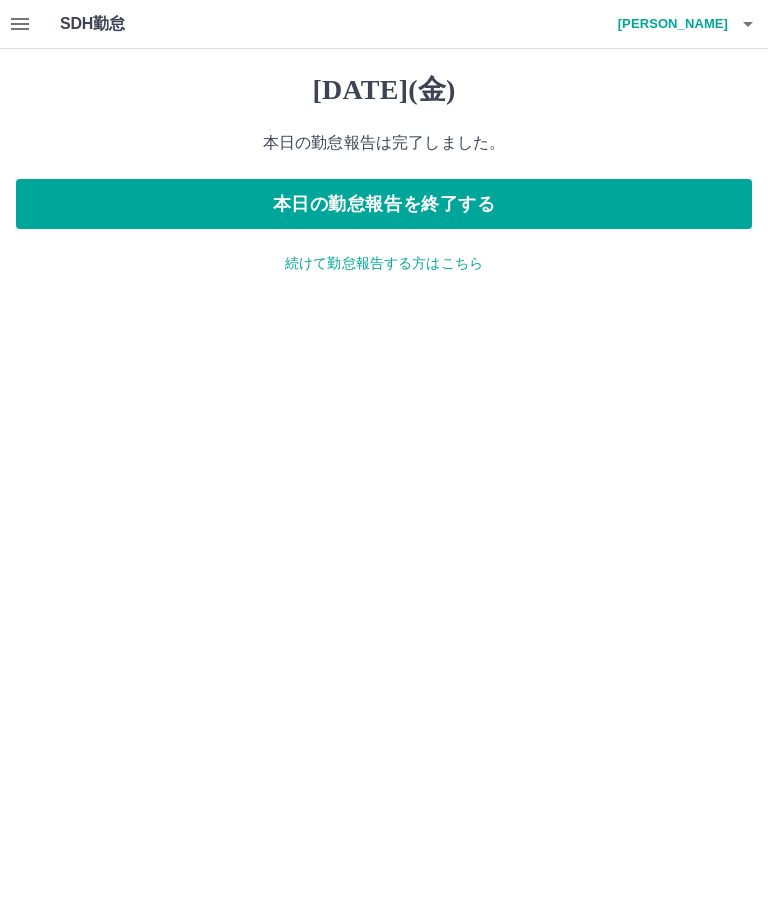 click on "続けて勤怠報告する方はこちら" at bounding box center [384, 263] 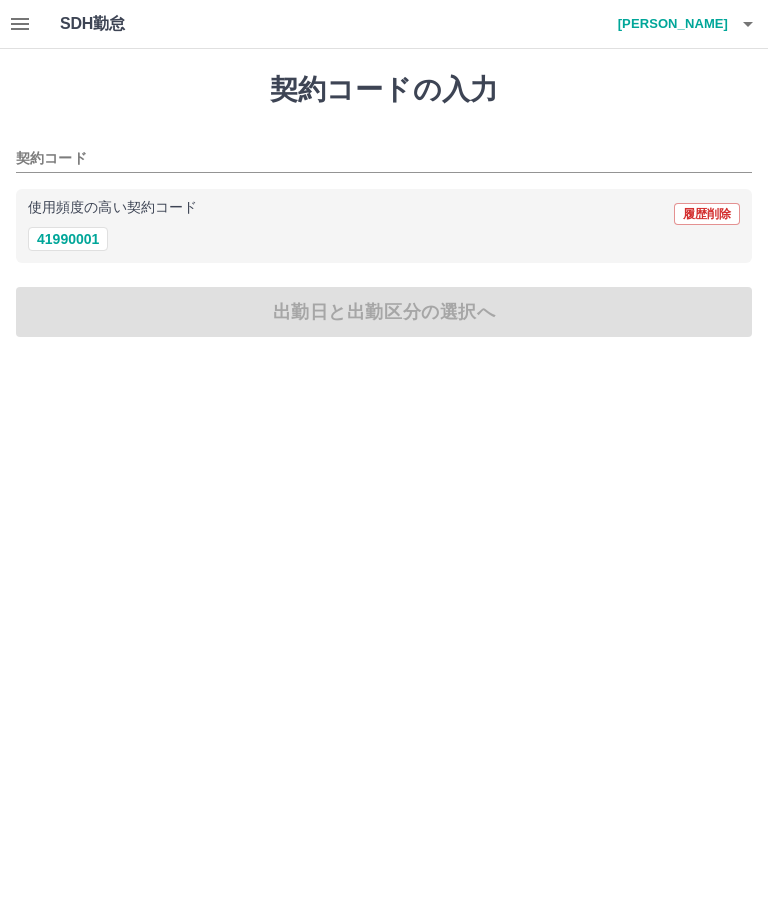click on "41990001" at bounding box center [68, 239] 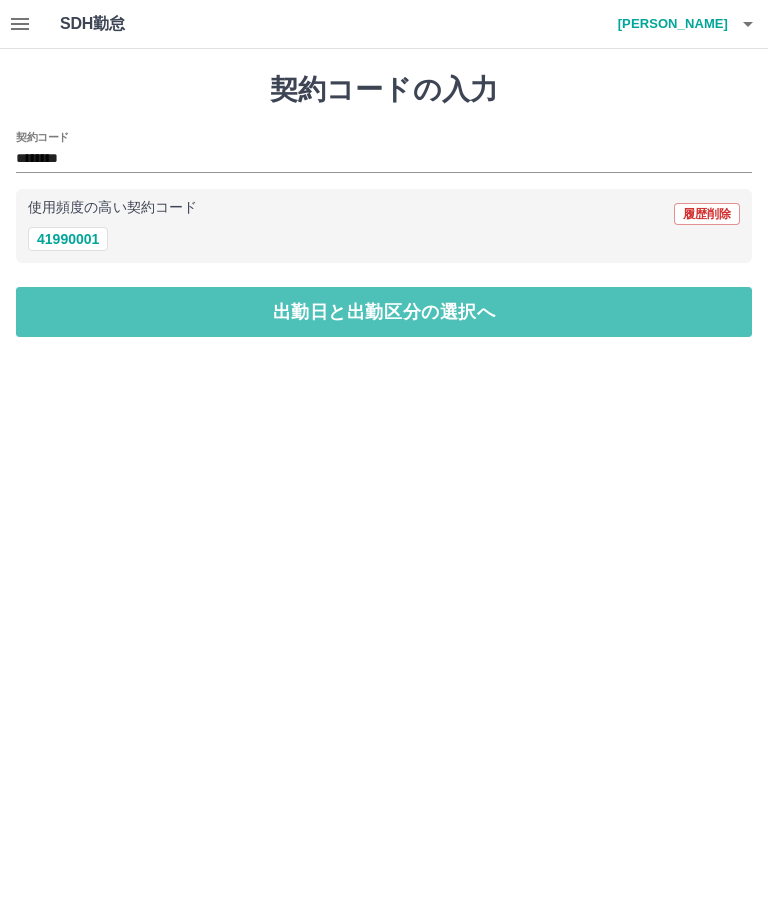 click on "出勤日と出勤区分の選択へ" at bounding box center [384, 312] 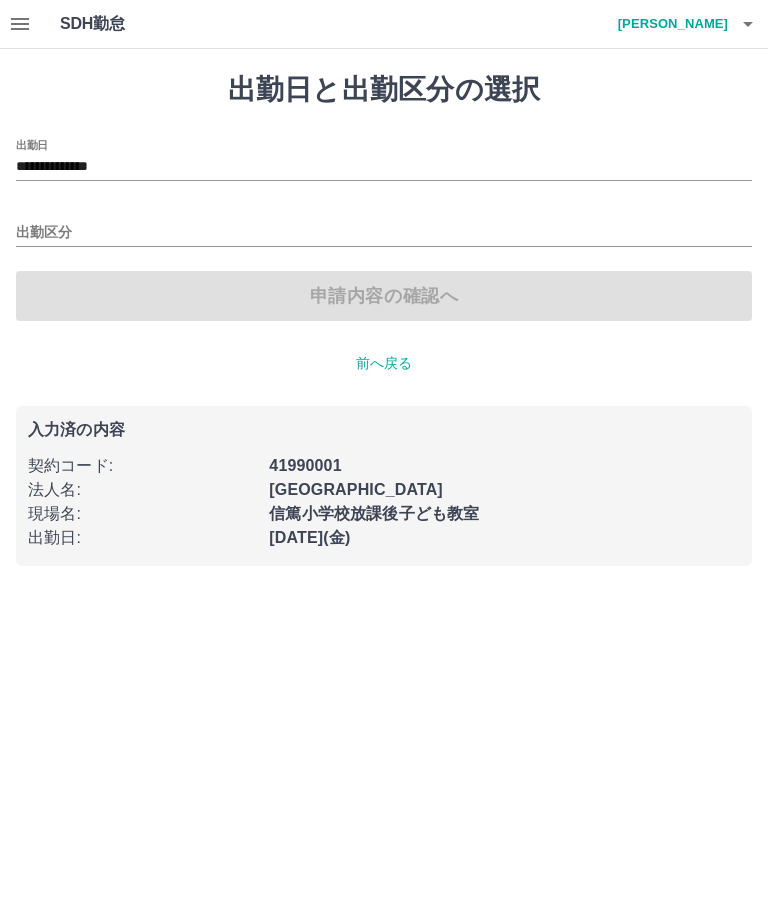 click on "出勤区分" at bounding box center (384, 233) 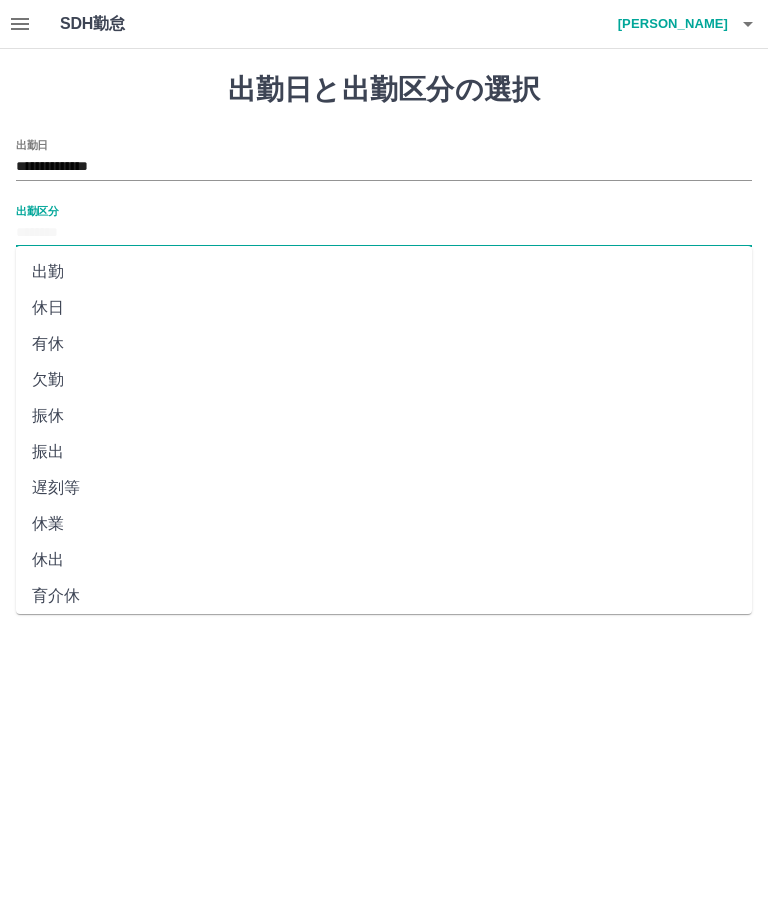 click on "休日" at bounding box center [384, 308] 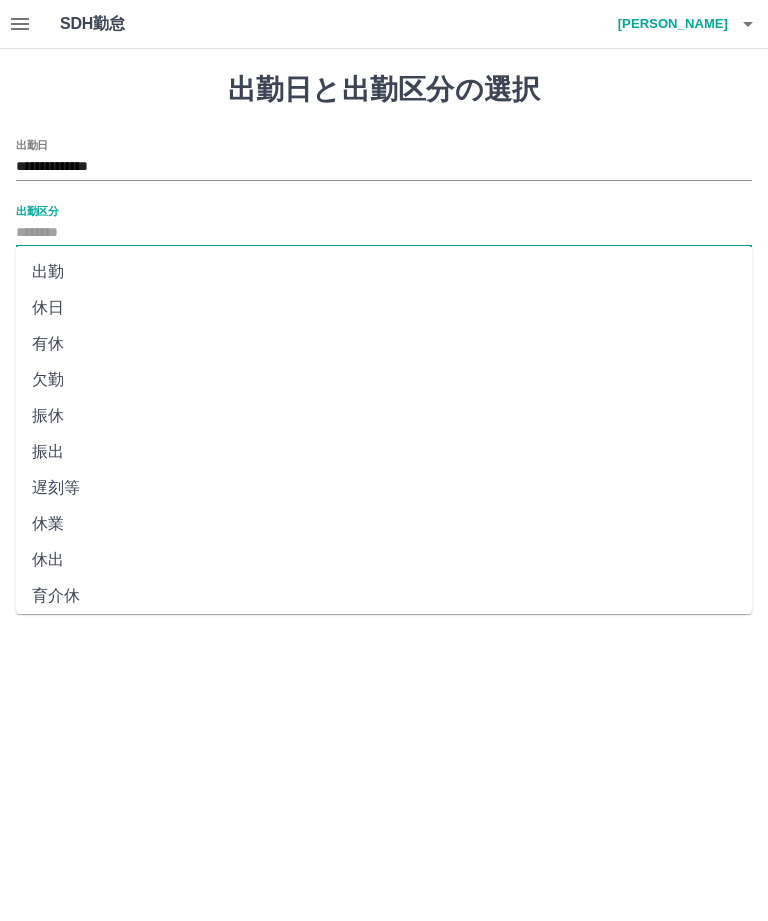 type on "**" 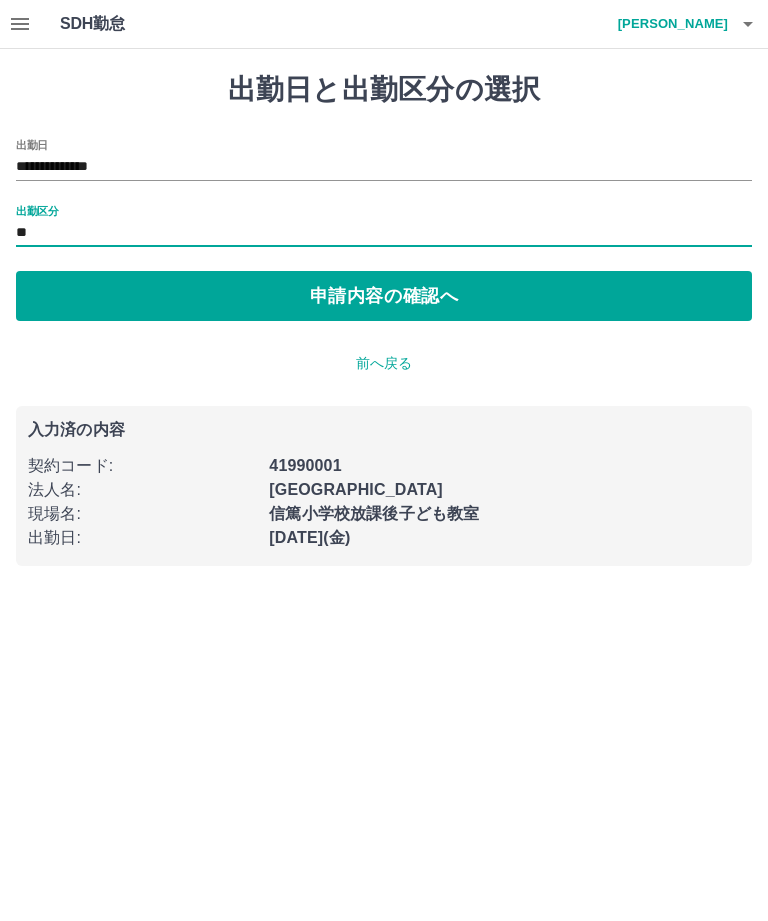 click on "**********" at bounding box center [384, 167] 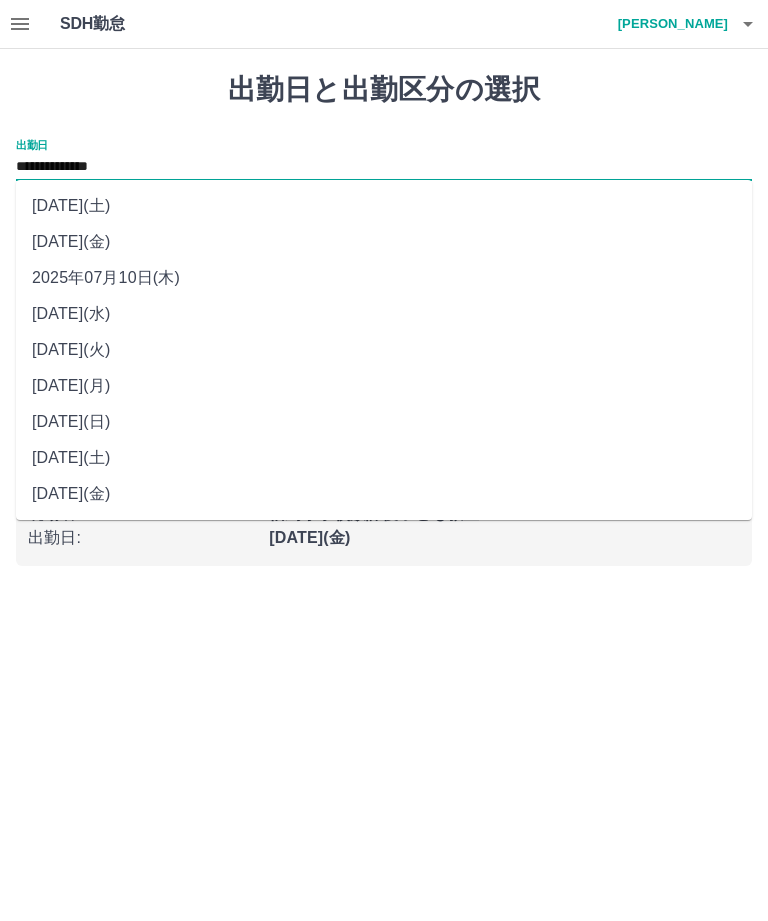 click on "2025年07月10日(木)" at bounding box center [384, 278] 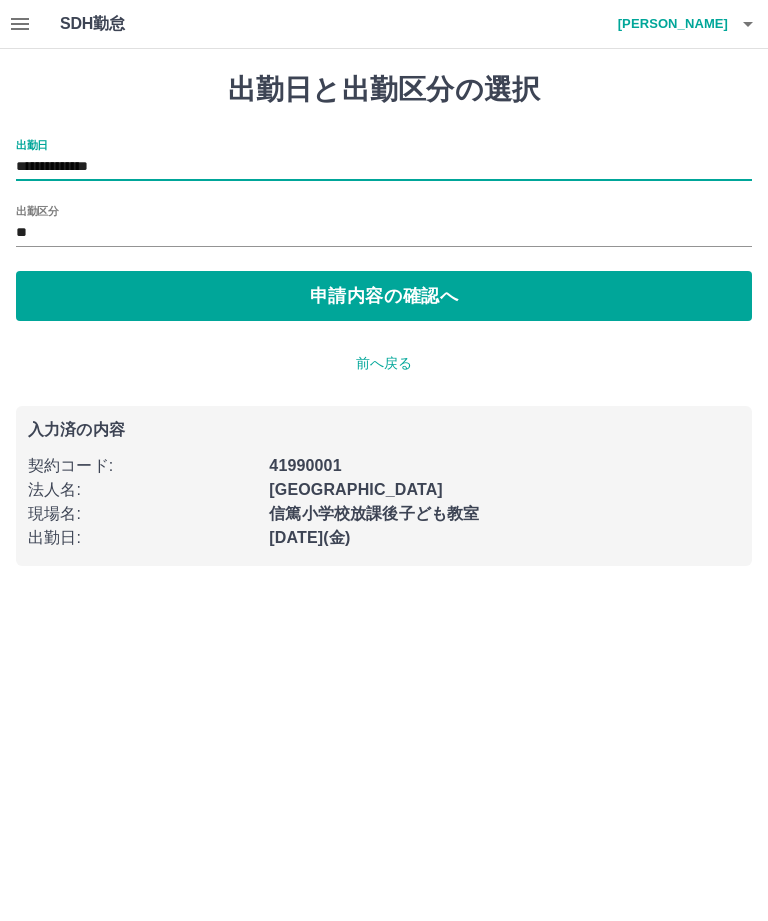 click on "申請内容の確認へ" at bounding box center [384, 296] 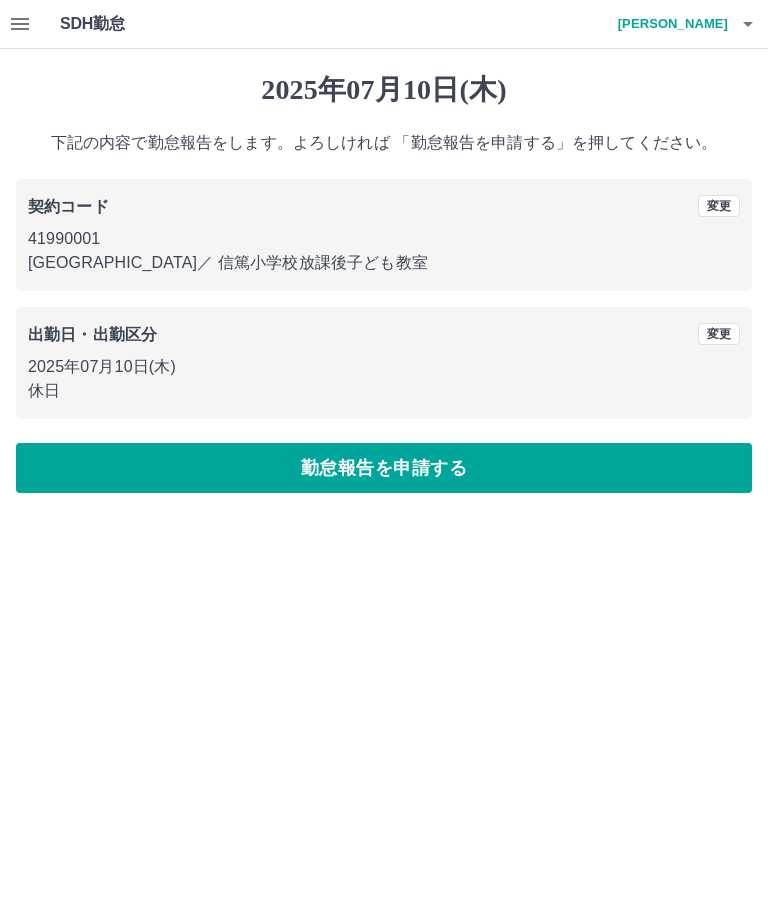 click on "勤怠報告を申請する" at bounding box center (384, 468) 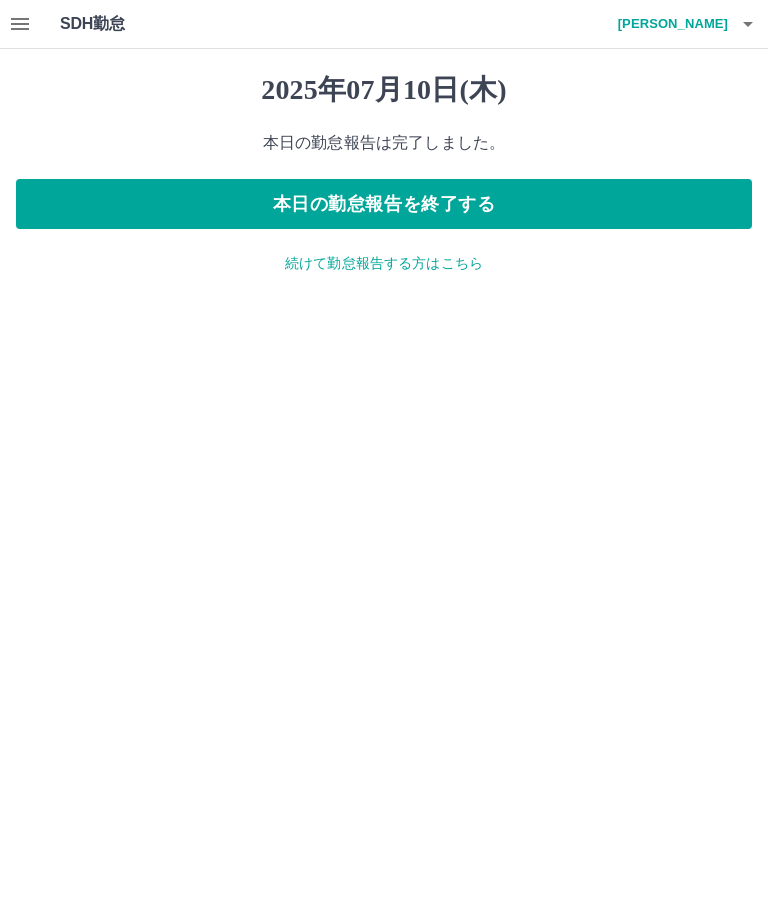 click at bounding box center (20, 24) 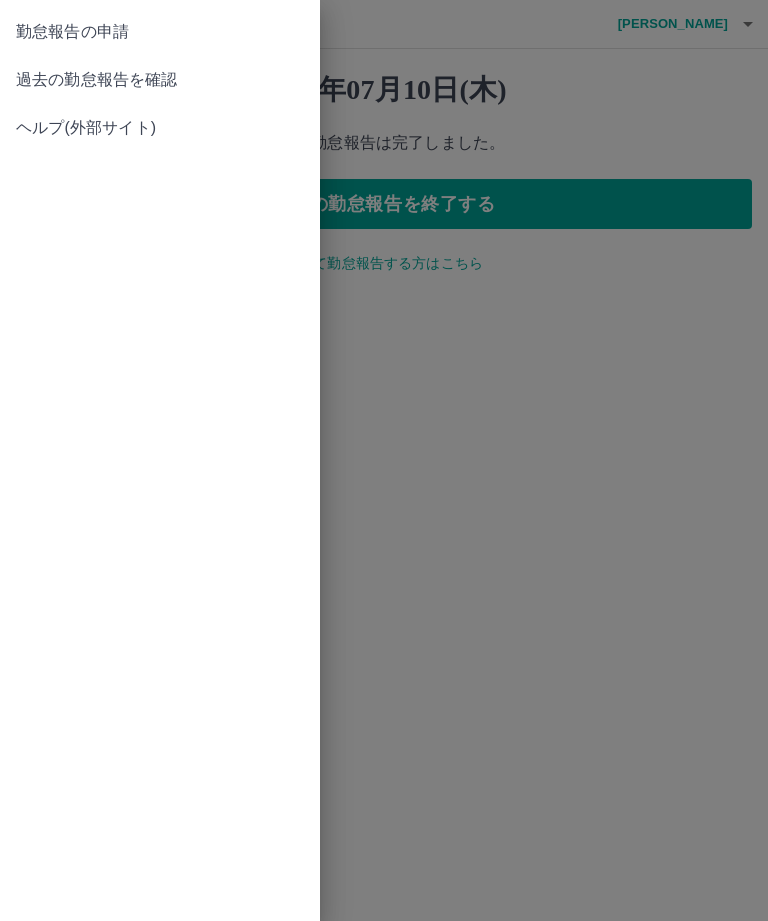 click on "過去の勤怠報告を確認" at bounding box center (160, 80) 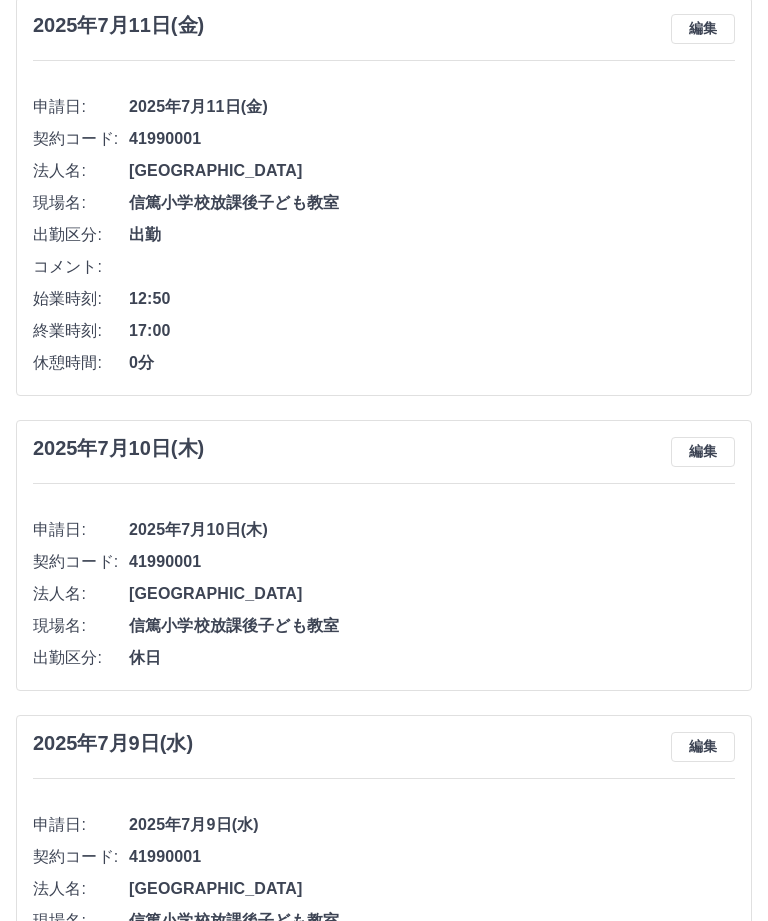 scroll, scrollTop: 0, scrollLeft: 0, axis: both 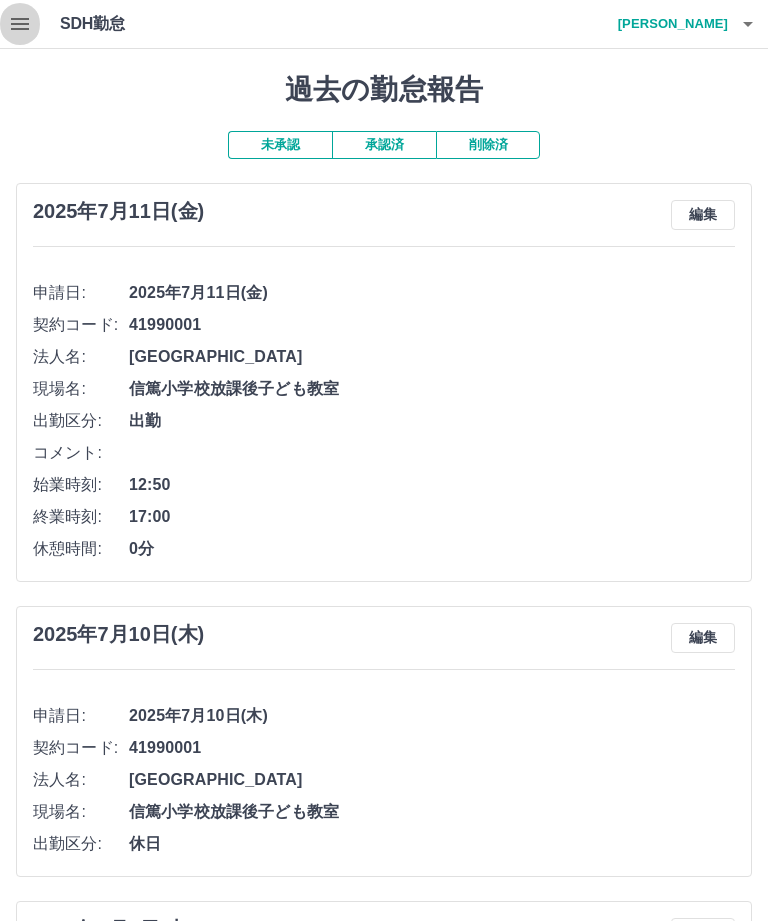 click 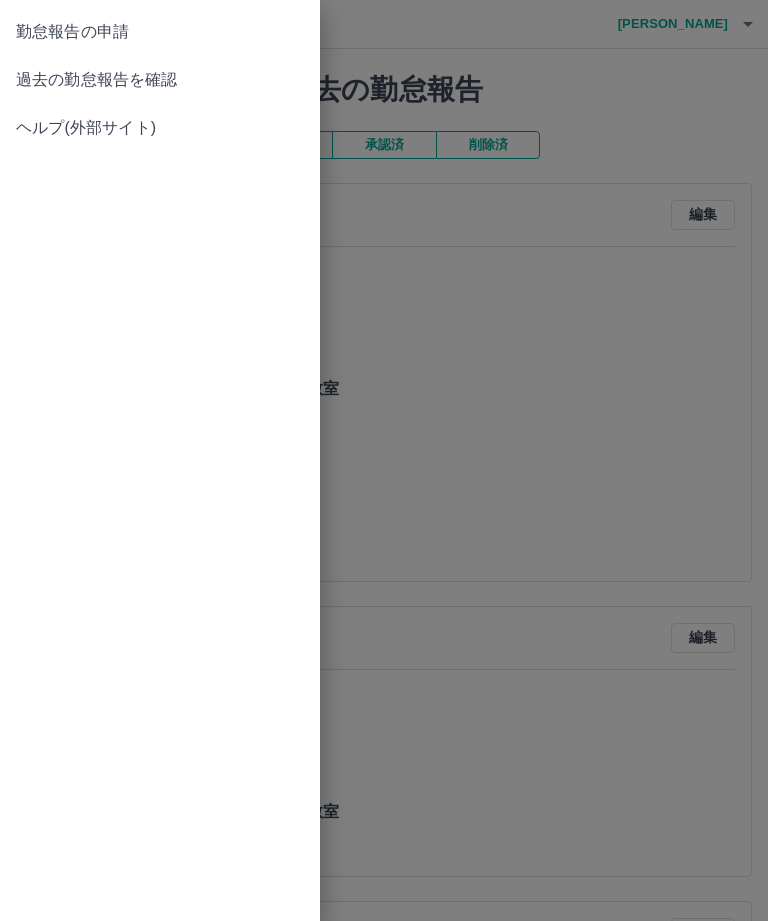 click on "勤怠報告の申請" at bounding box center (160, 32) 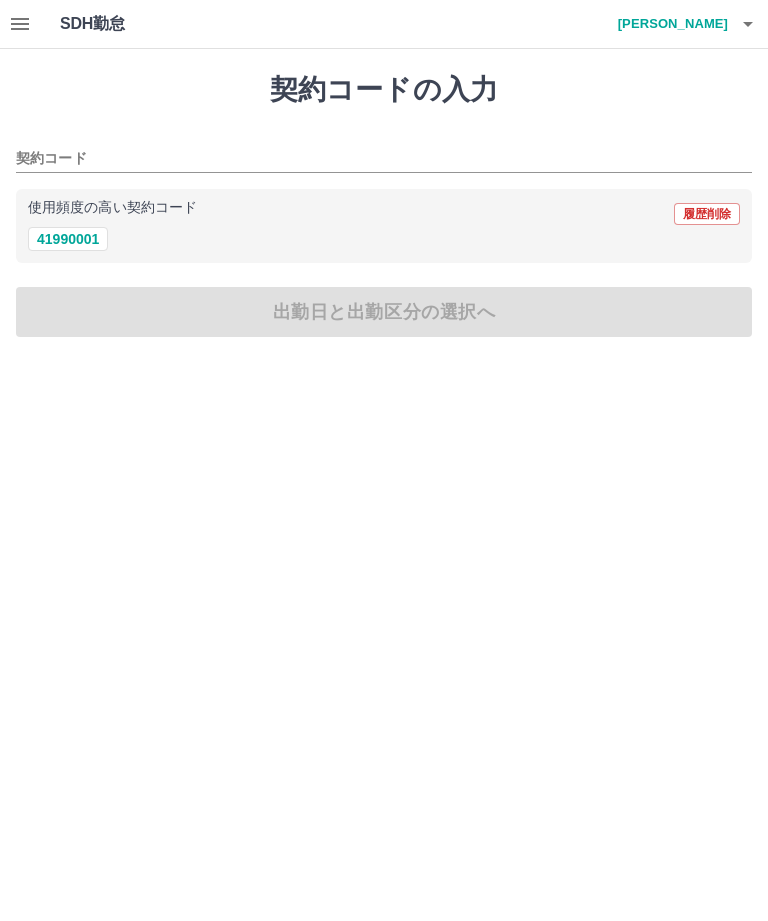 click 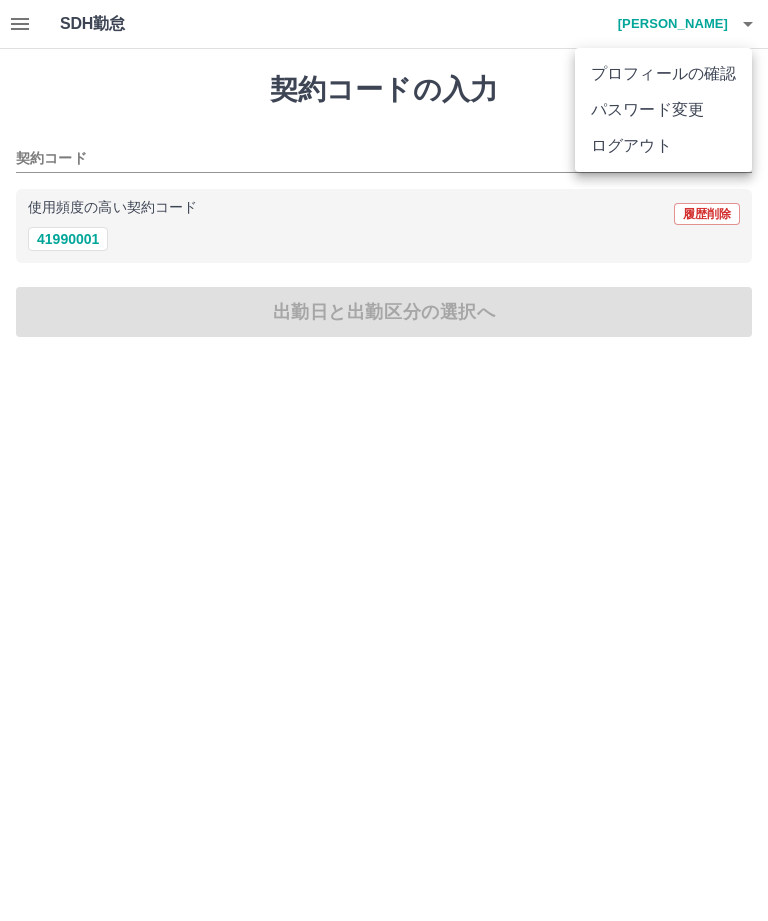 click on "ログアウト" at bounding box center (663, 146) 